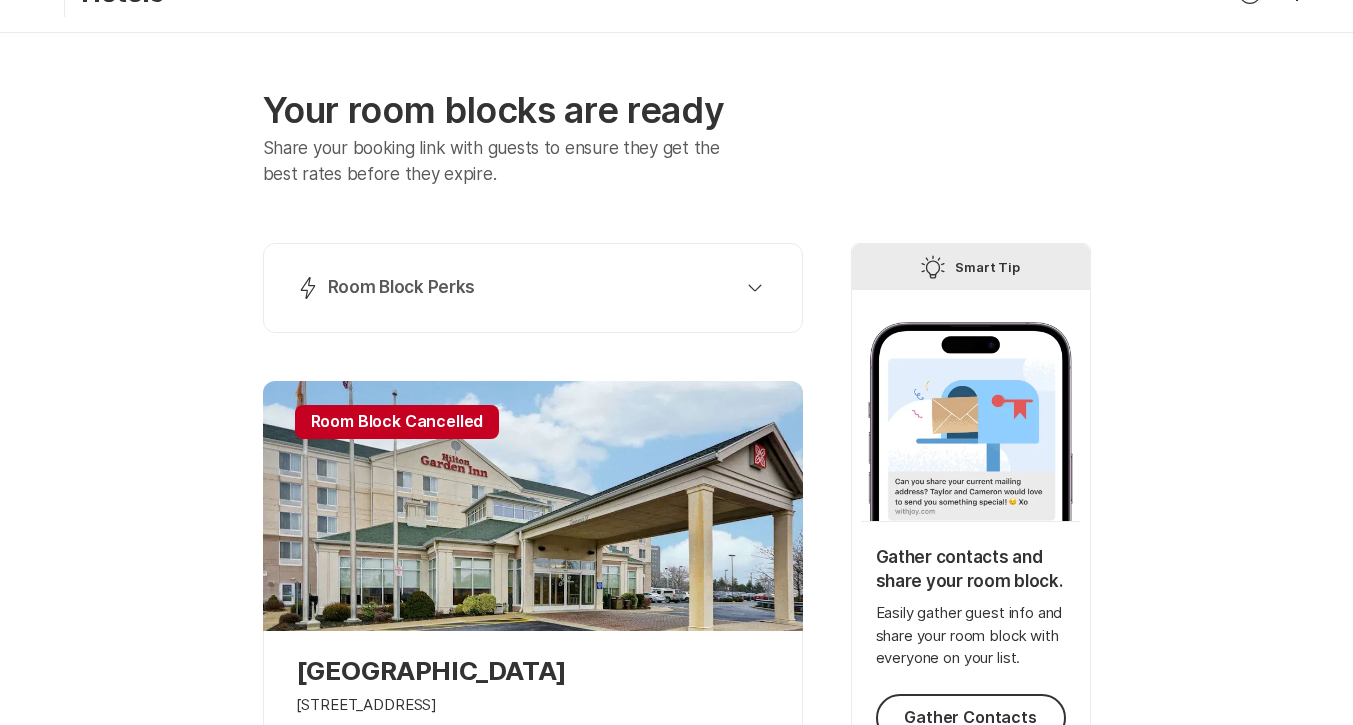 scroll, scrollTop: 1, scrollLeft: 0, axis: vertical 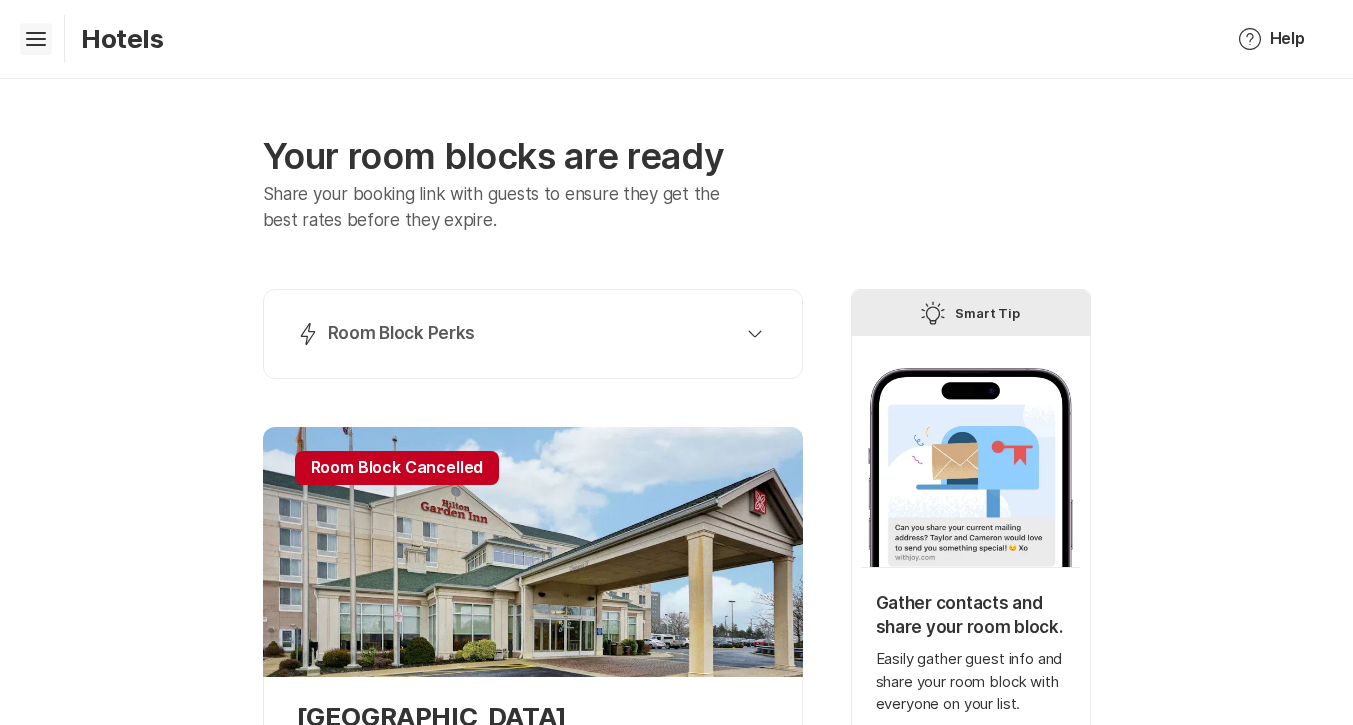click 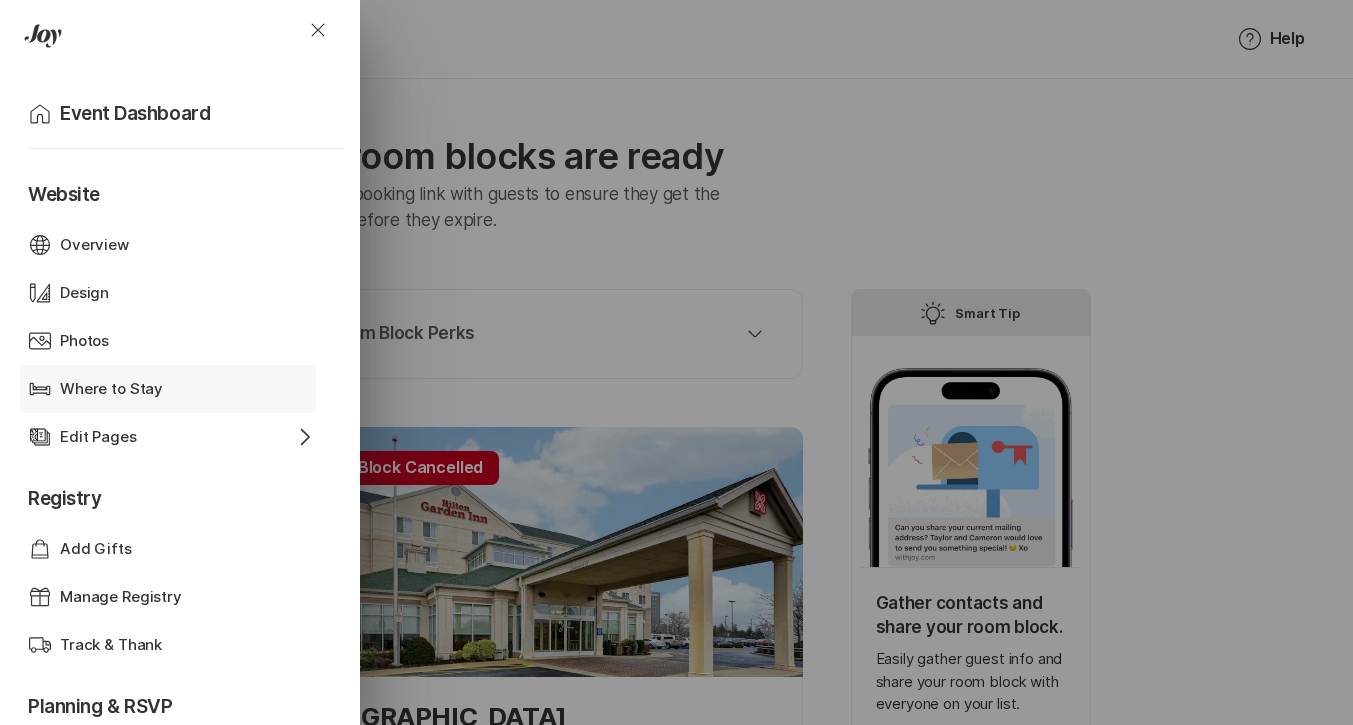 click on "Where to Stay" at bounding box center (168, 389) 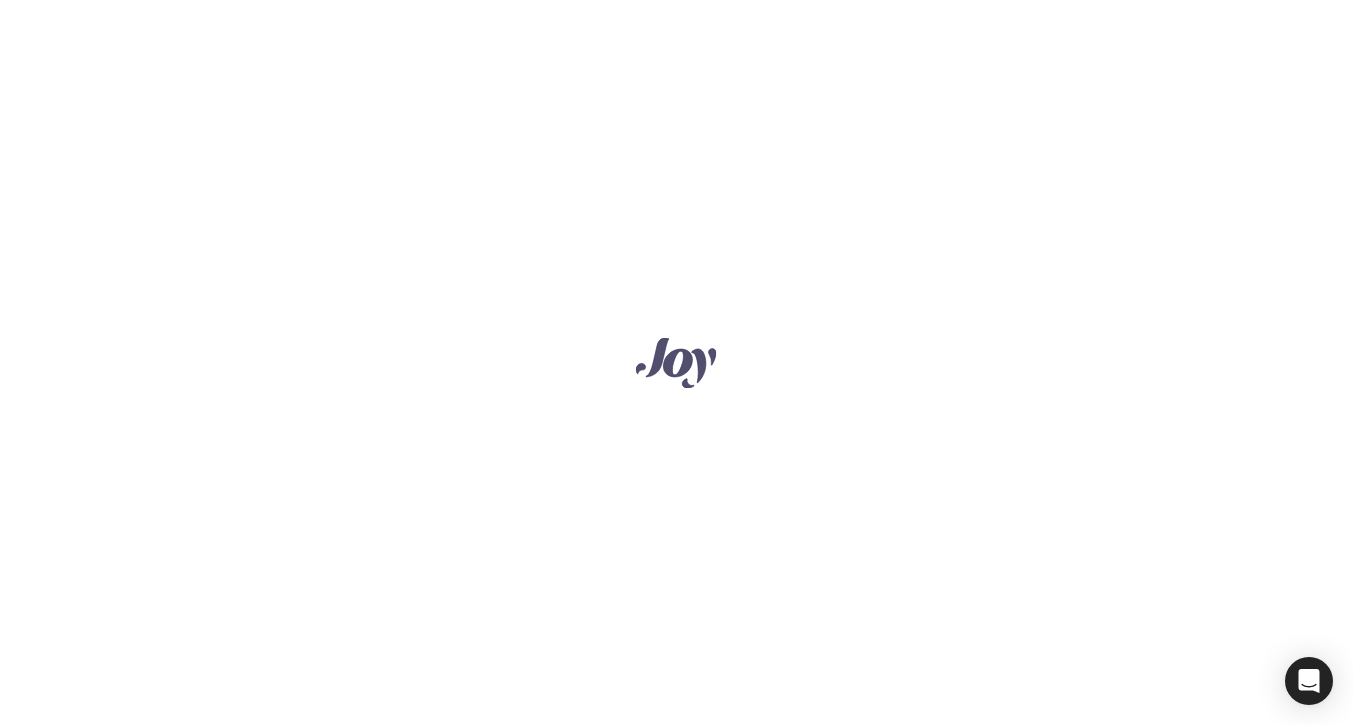 scroll, scrollTop: 0, scrollLeft: 0, axis: both 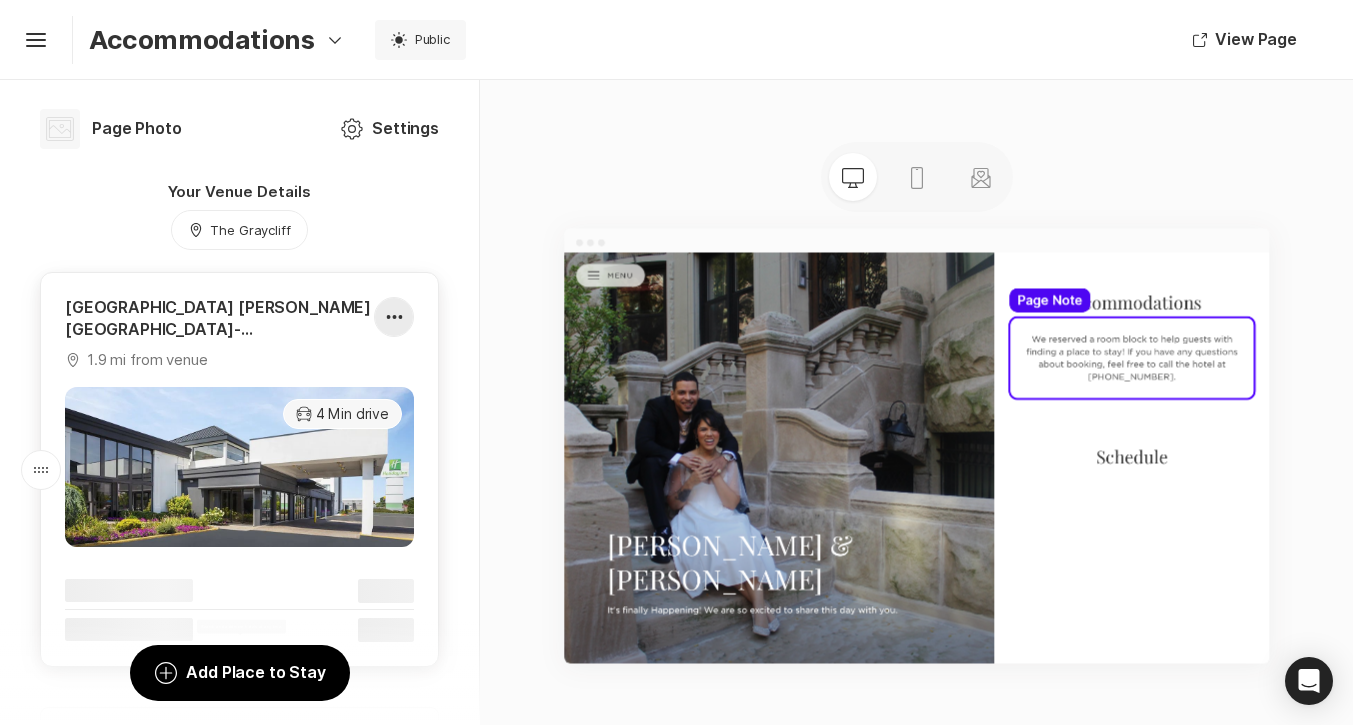 click at bounding box center [394, 317] 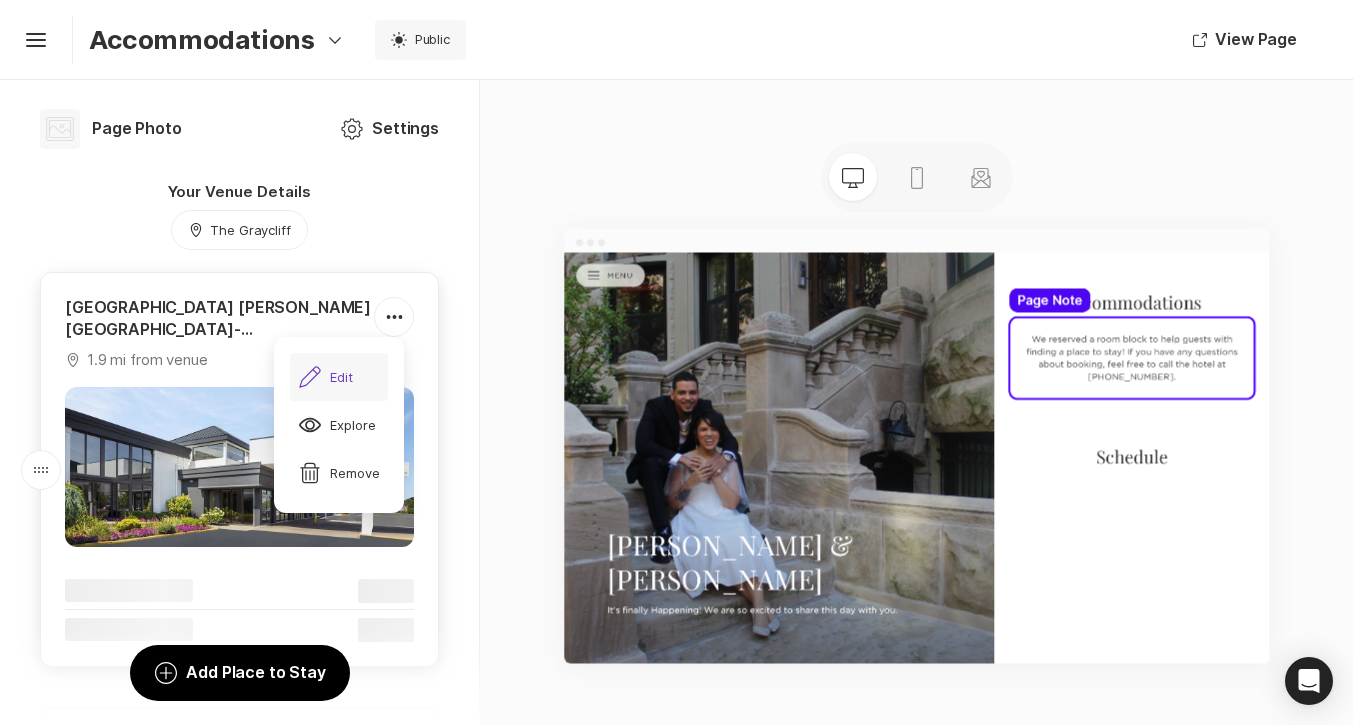 click on "Pencil Edit" at bounding box center [339, 377] 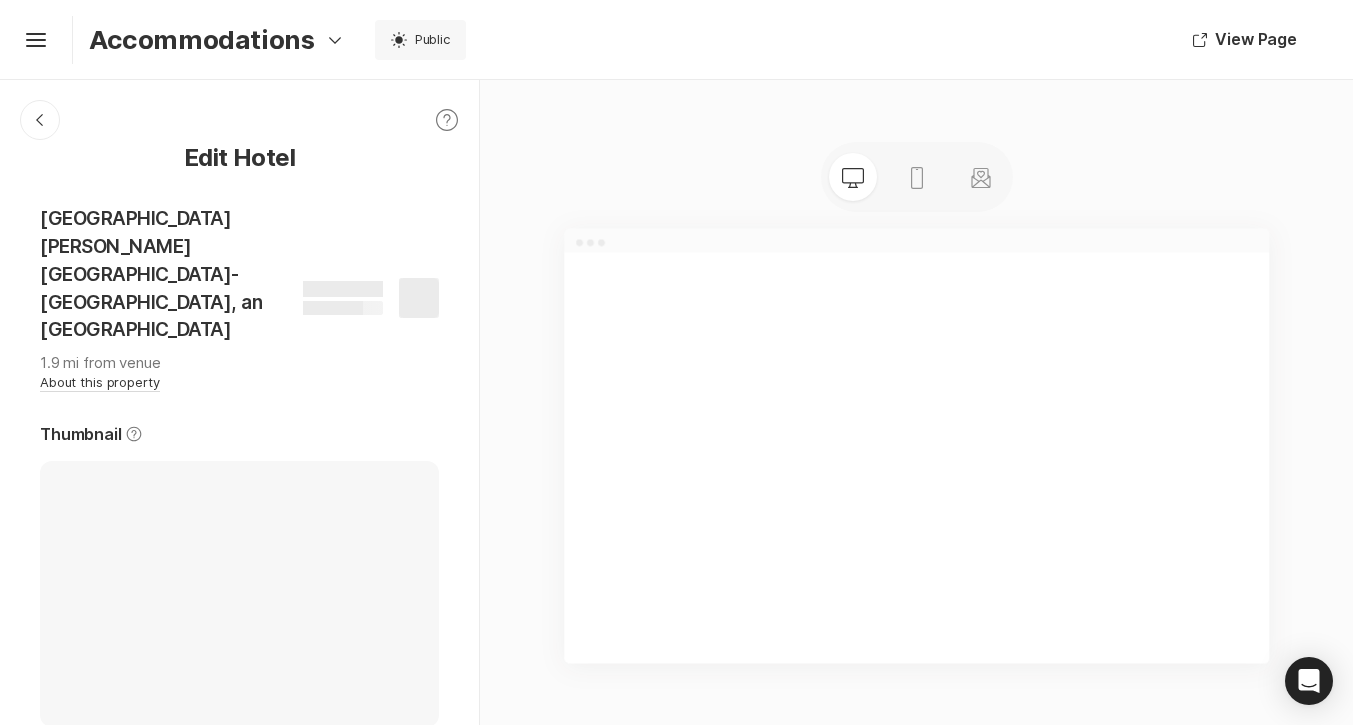 scroll, scrollTop: 3809, scrollLeft: 0, axis: vertical 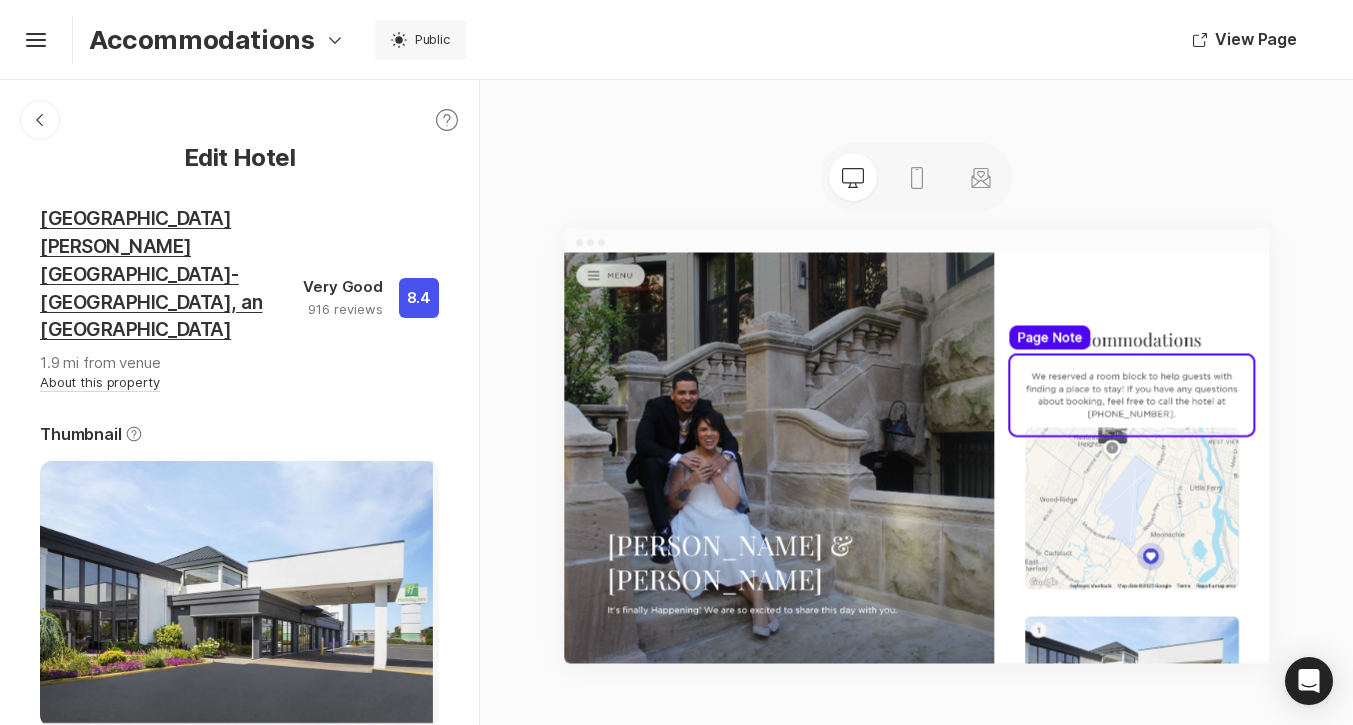 click on "[GEOGRAPHIC_DATA] [PERSON_NAME][GEOGRAPHIC_DATA]-[GEOGRAPHIC_DATA], an [GEOGRAPHIC_DATA]" at bounding box center [151, 274] 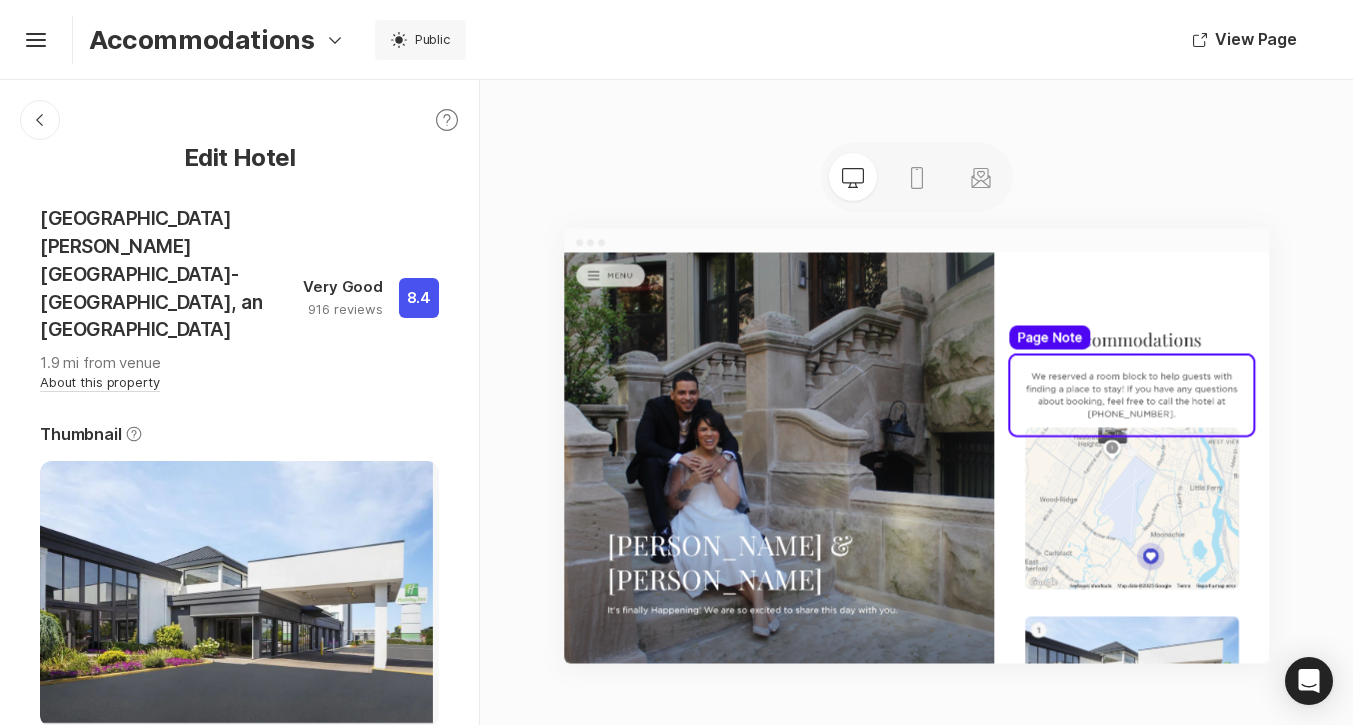 click on "Help" 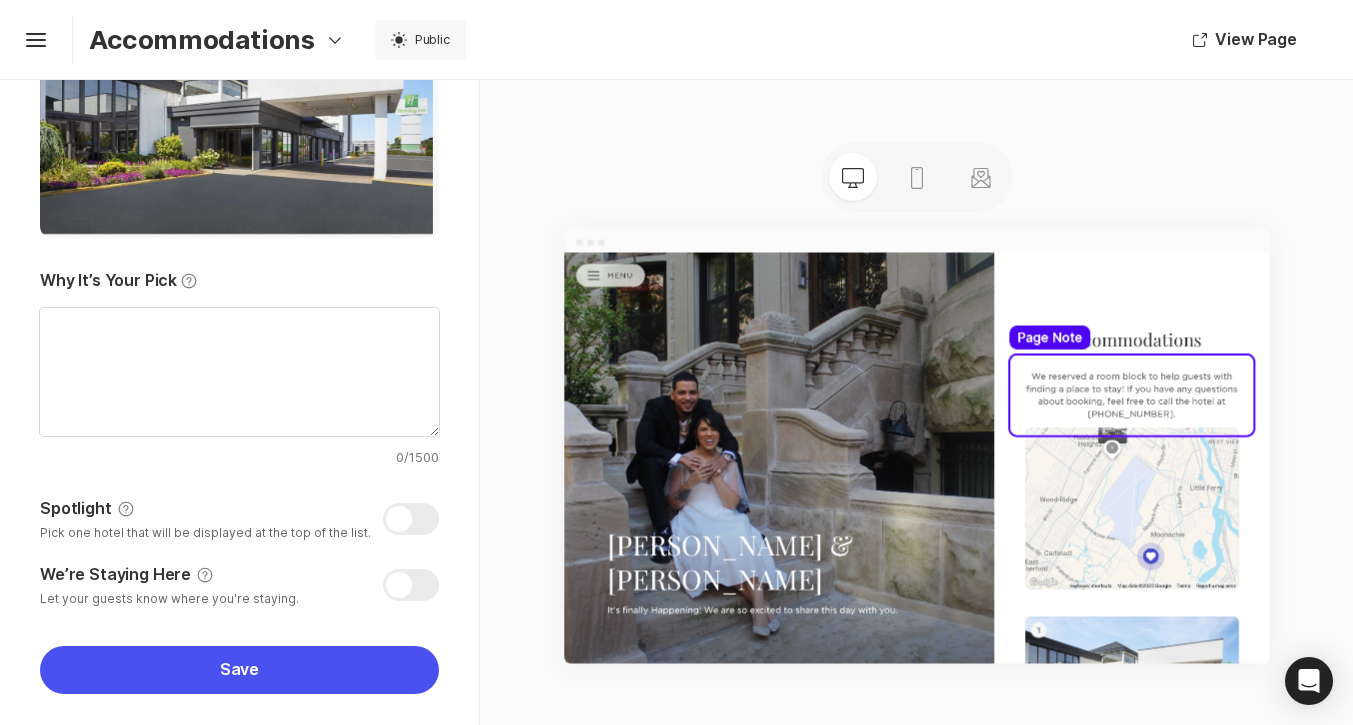 scroll, scrollTop: 485, scrollLeft: 0, axis: vertical 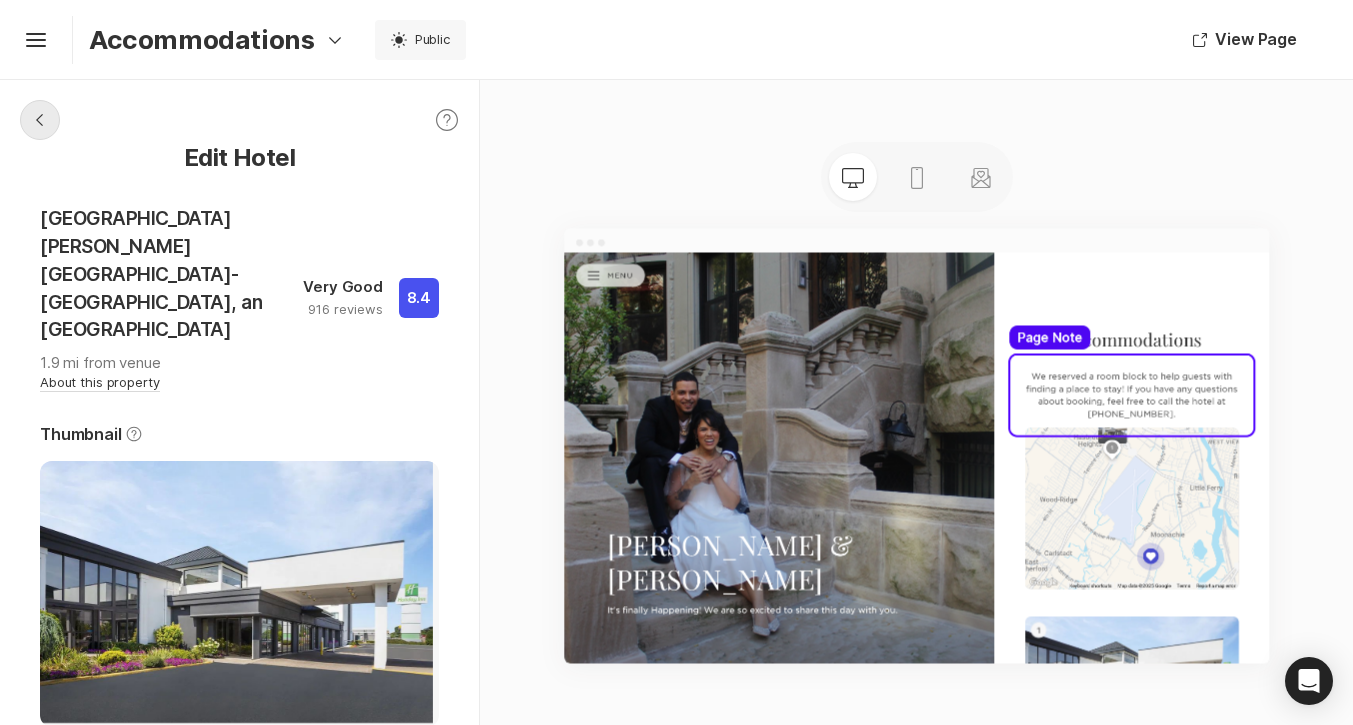 click on "Chevron Left Square" 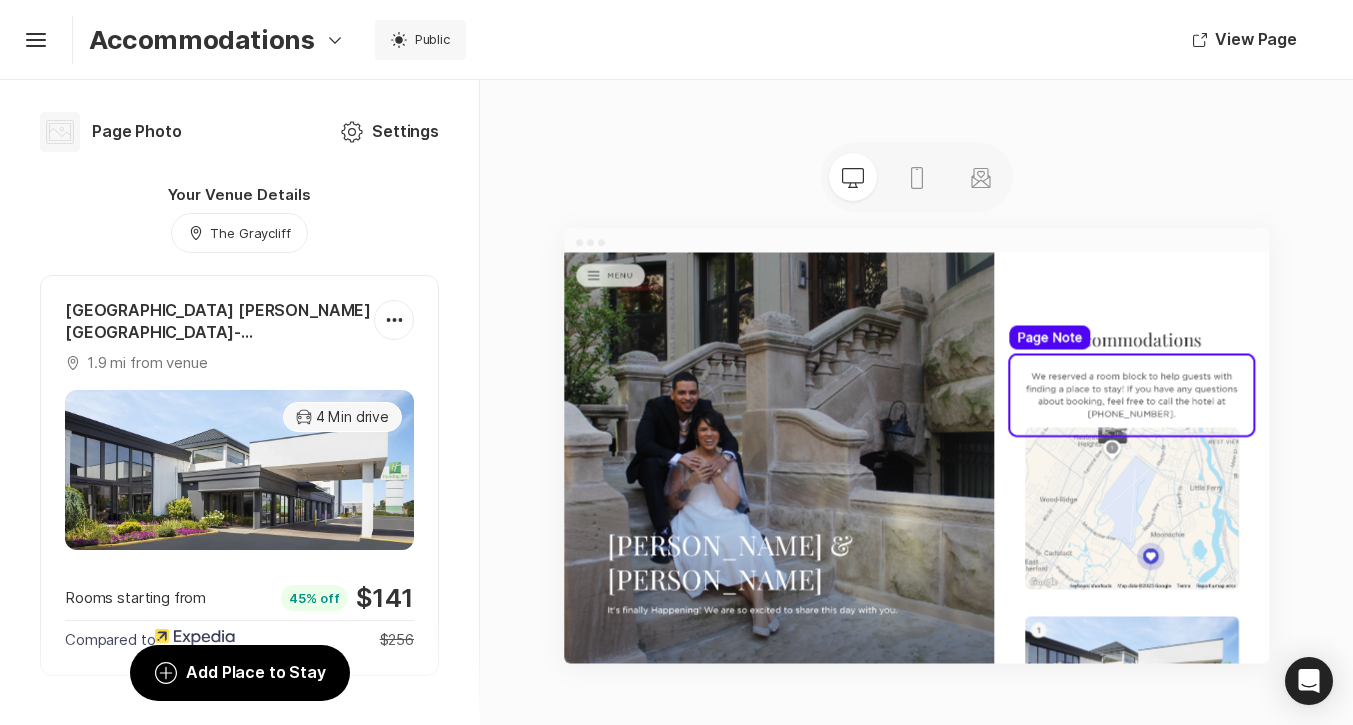scroll, scrollTop: 0, scrollLeft: 0, axis: both 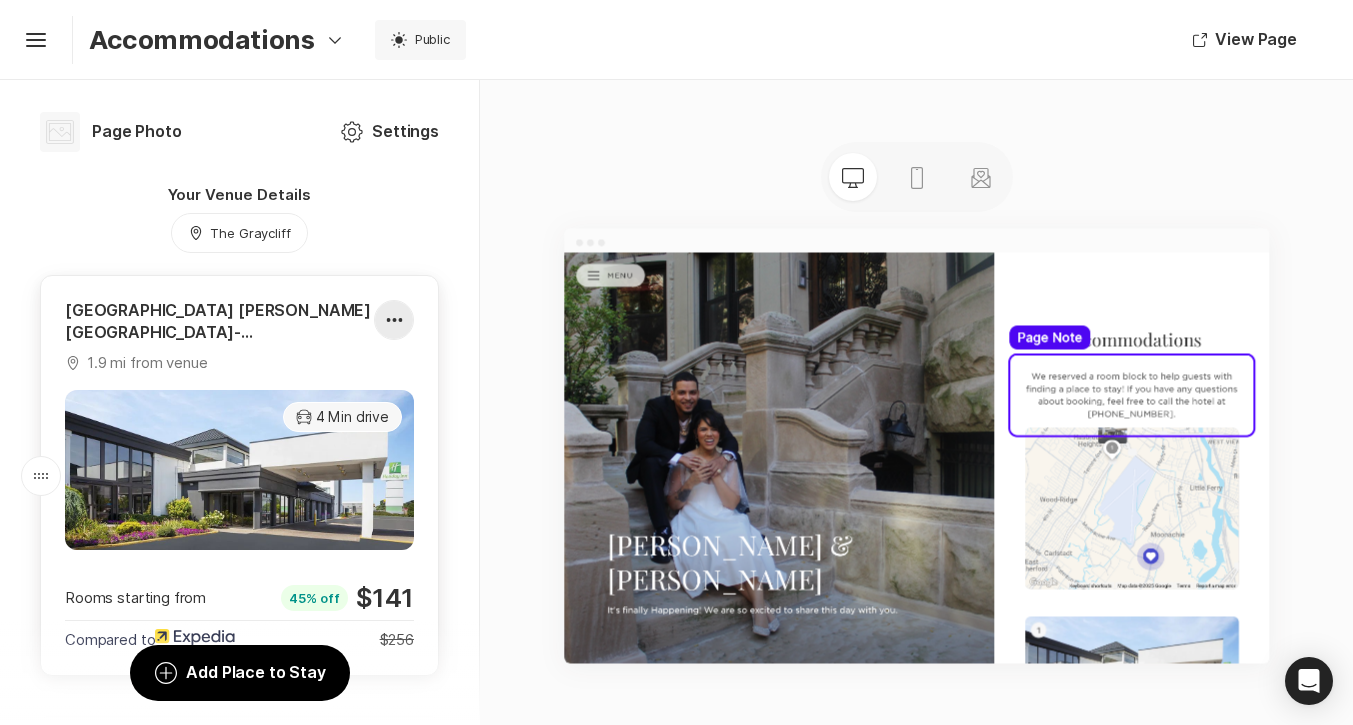 click 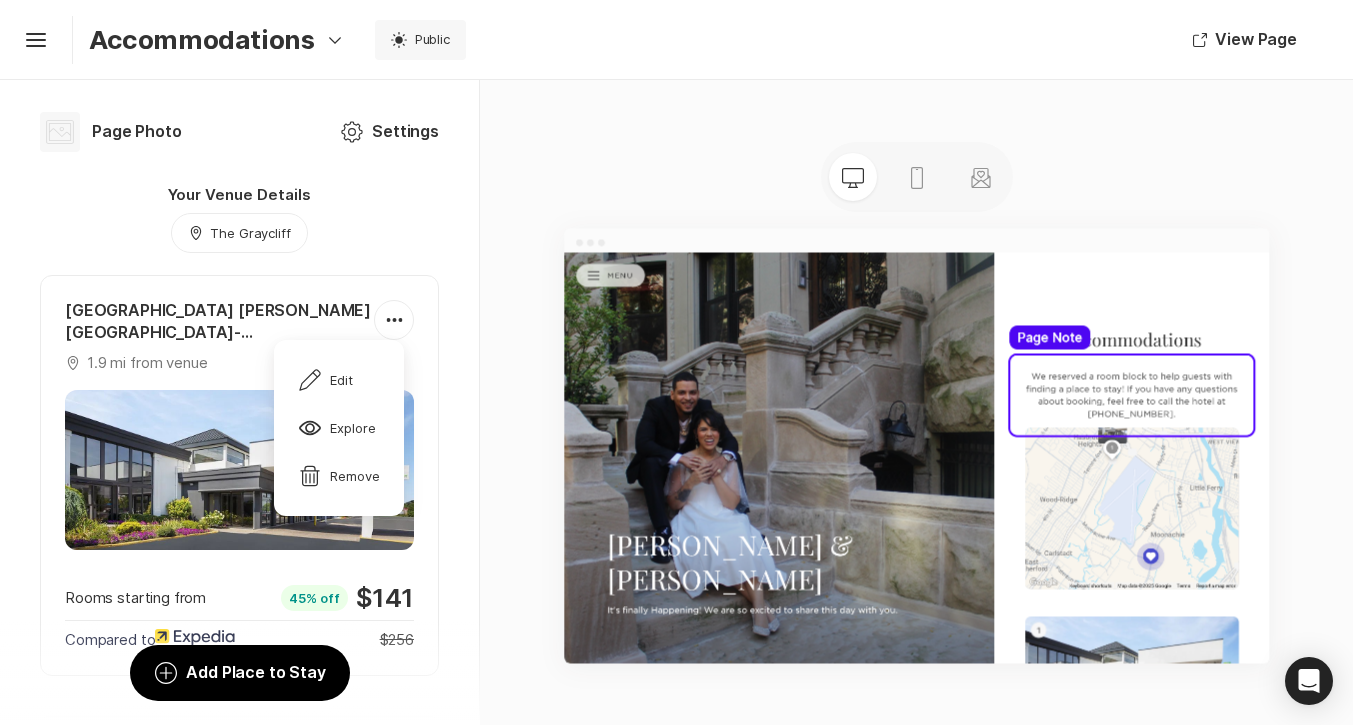 click on "Your Venue Details Map Marker [GEOGRAPHIC_DATA] [PERSON_NAME][GEOGRAPHIC_DATA]-[GEOGRAPHIC_DATA], an IHG Hotel Map Marker 1.9 mi from venue Pencil Edit Eye Explore Trash Remove Car 4 Min drive Rooms starting from 45% off $141 Compared to  $256
To pick up a draggable item, press the space bar.
While dragging, use the arrow keys to move the item.
Press space again to drop the item in its new position, or press escape to cancel." at bounding box center [239, 430] 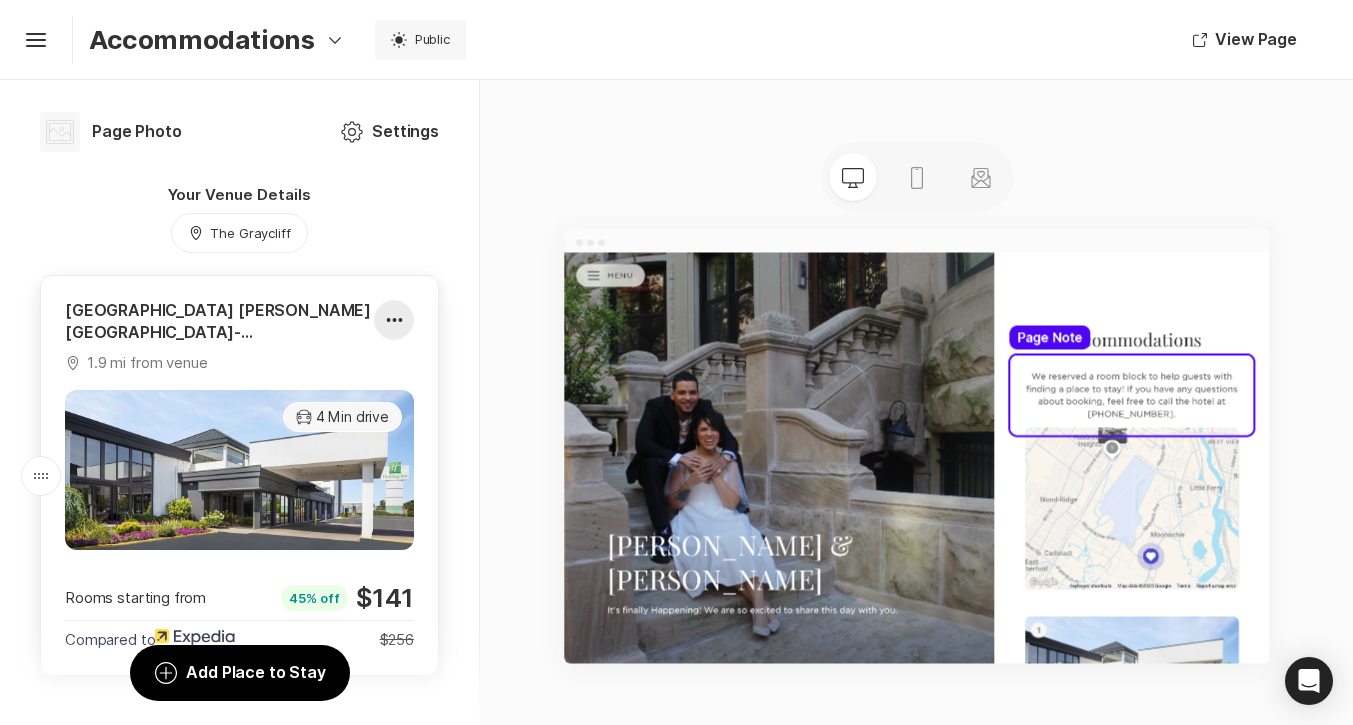 click at bounding box center (394, 320) 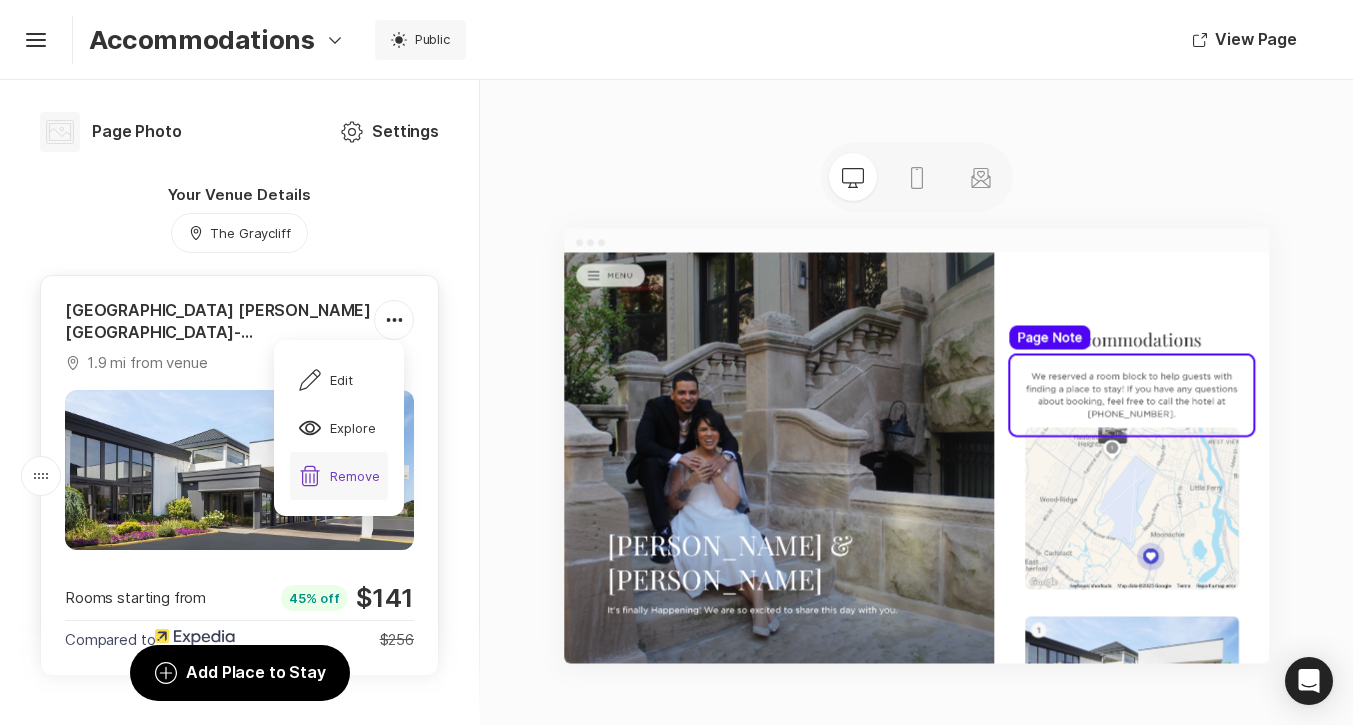 click on "Trash Remove" at bounding box center (339, 476) 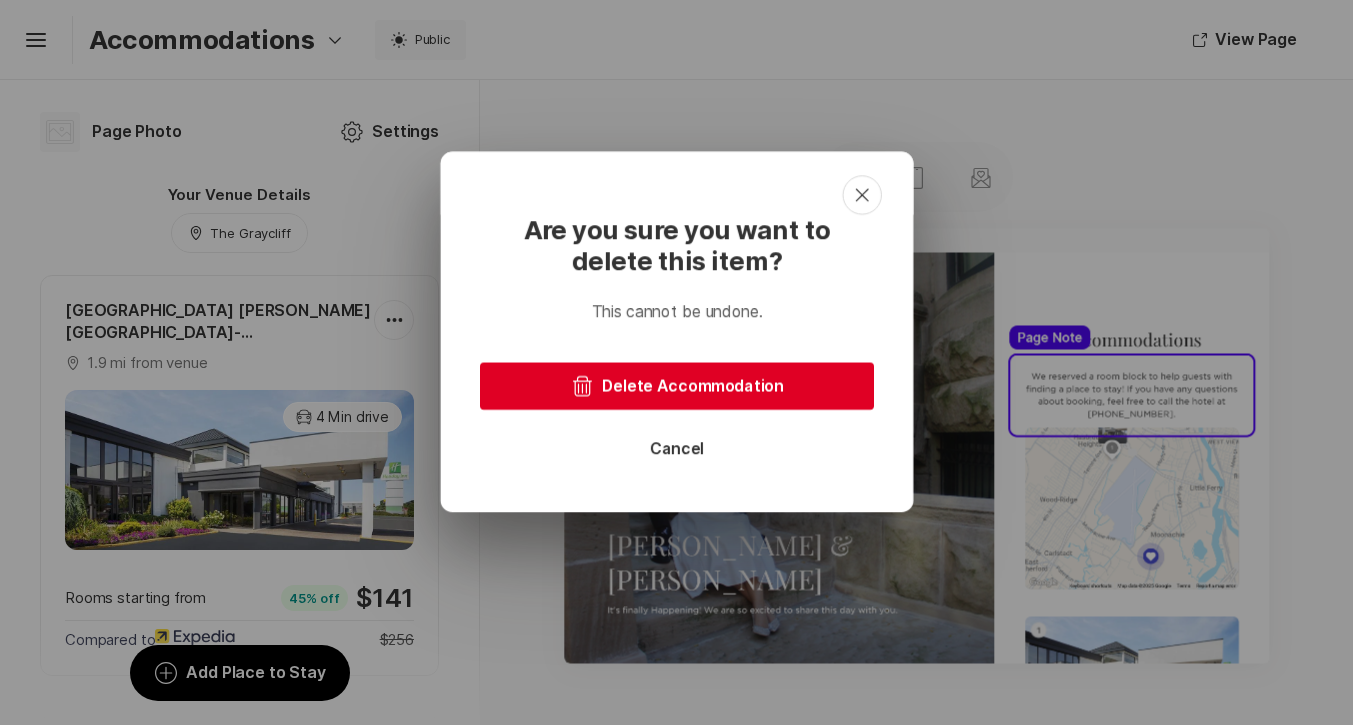 click on "Trash Delete Accommodation" at bounding box center (677, 386) 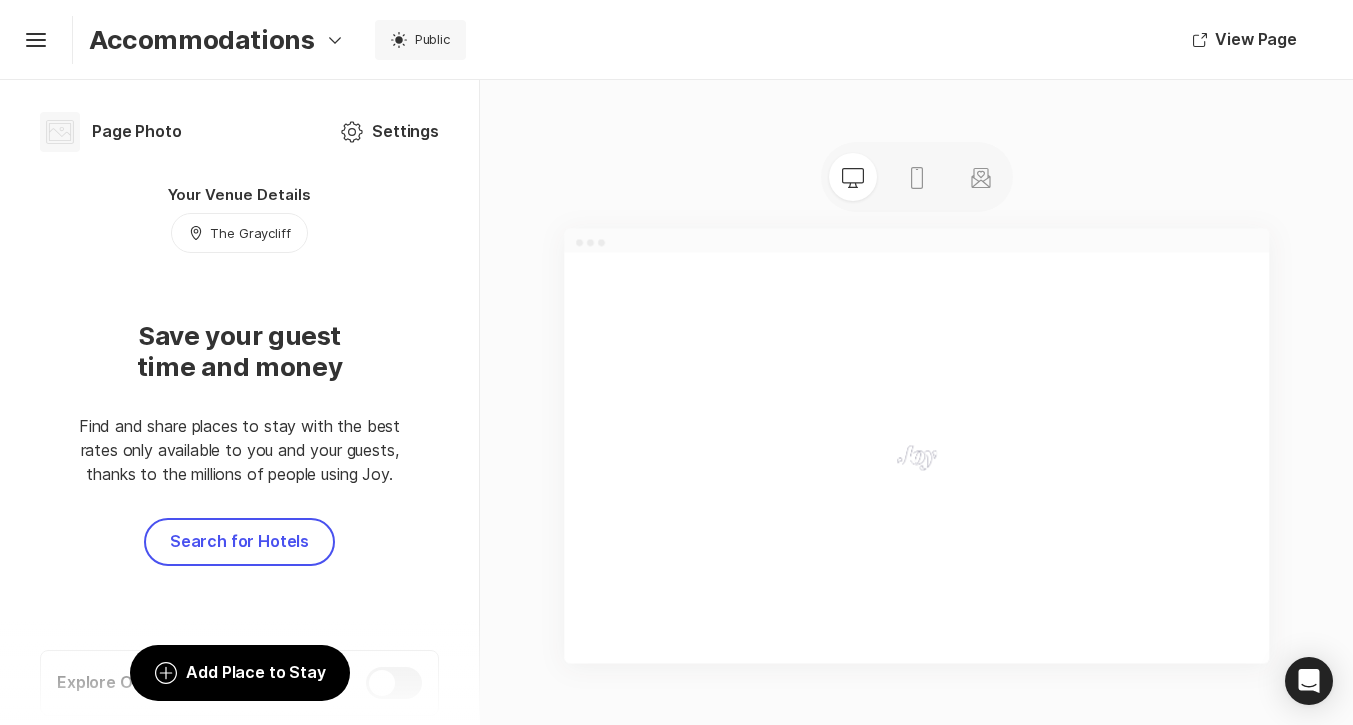 scroll, scrollTop: 91, scrollLeft: 0, axis: vertical 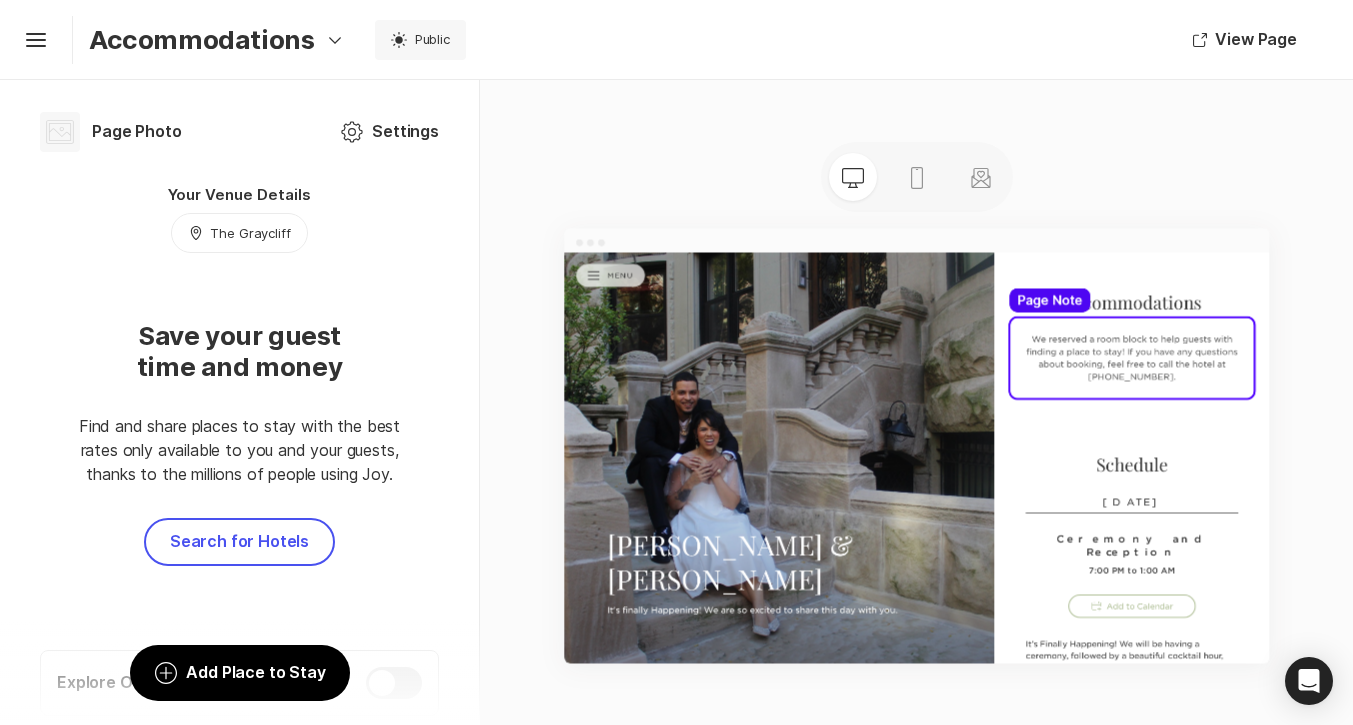 click 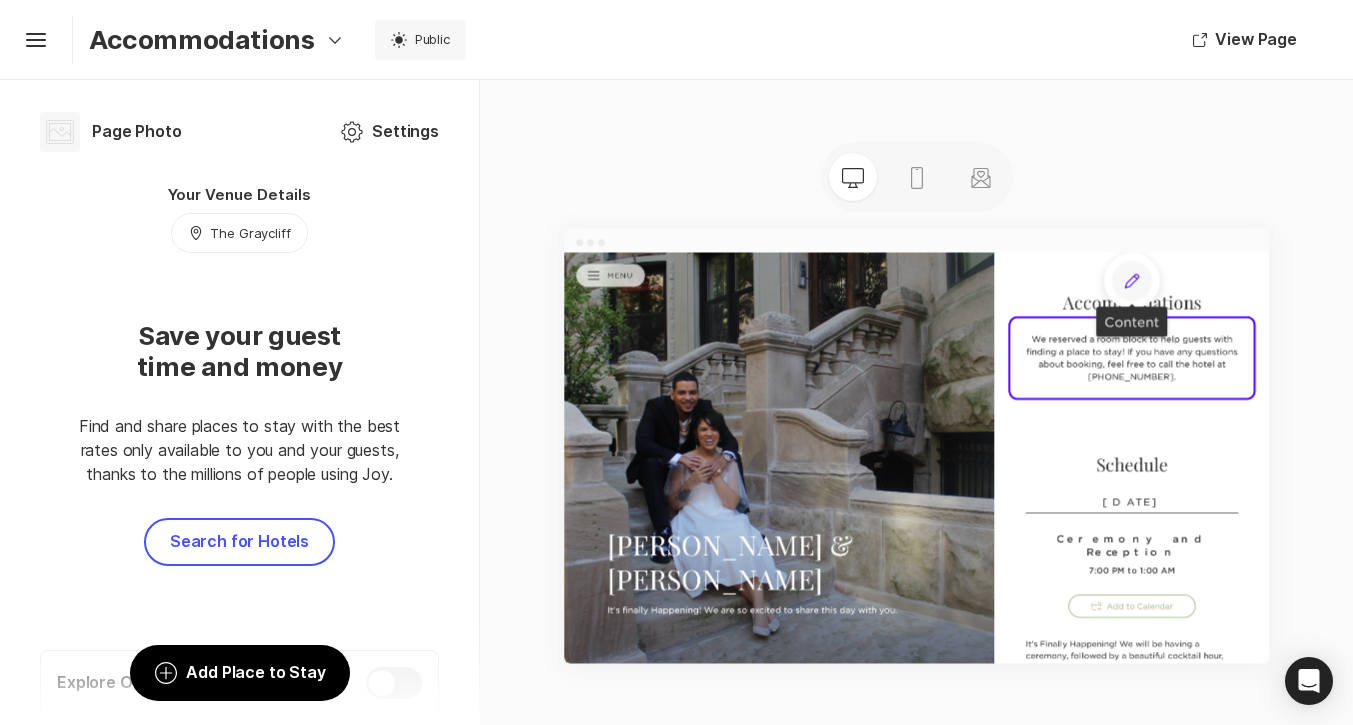 click on "Edit" at bounding box center [1722, 310] 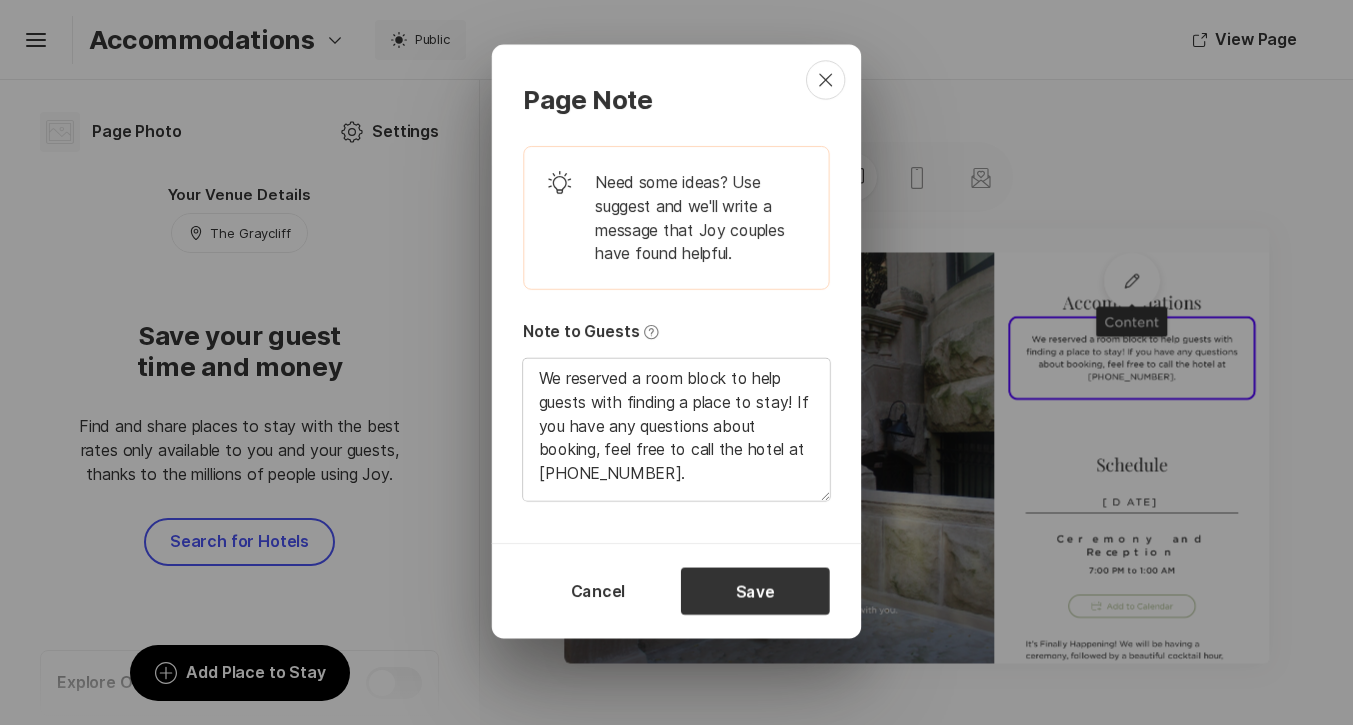 scroll, scrollTop: 8, scrollLeft: 0, axis: vertical 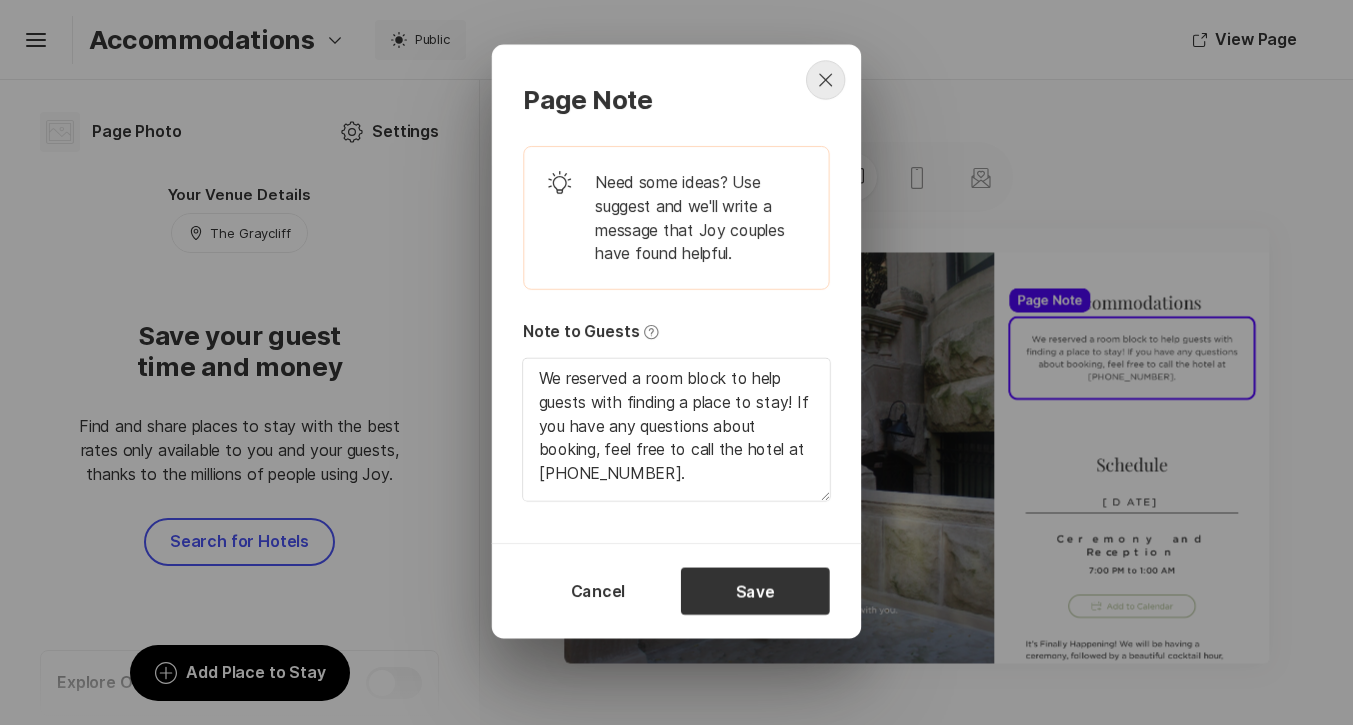 click on "Close" 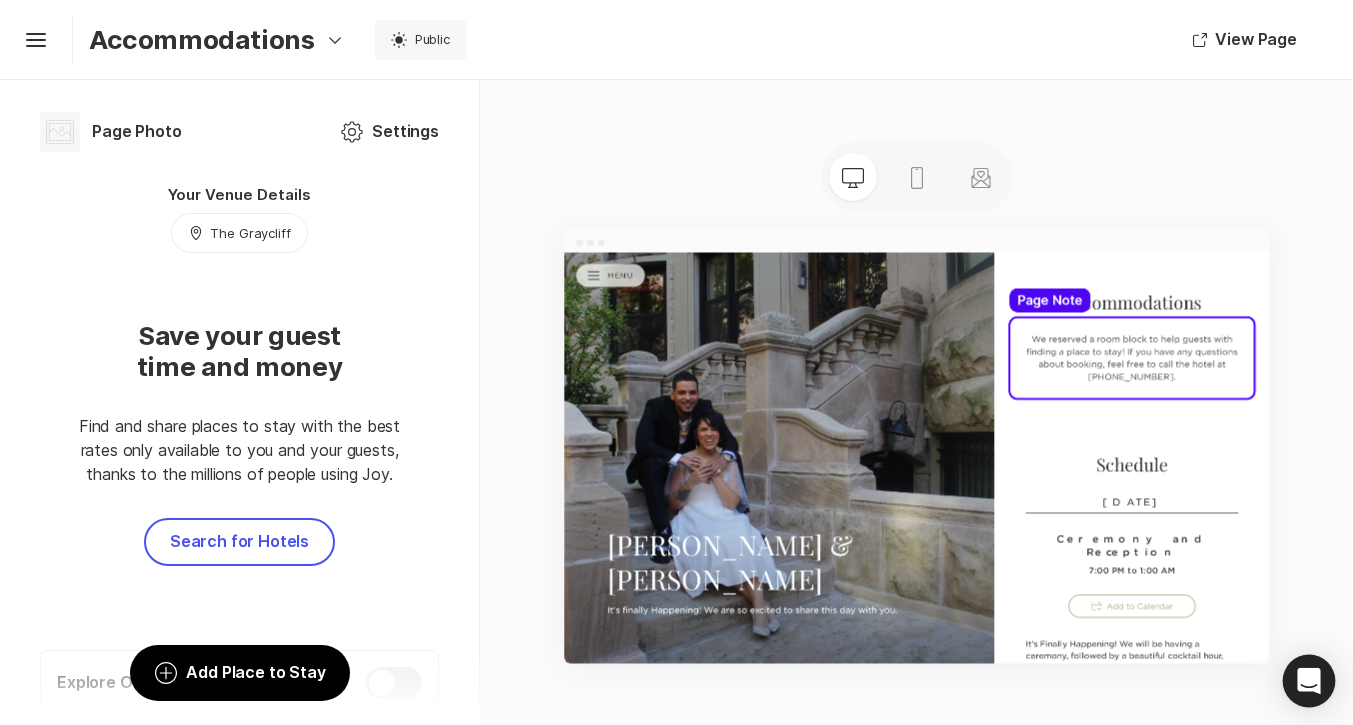click 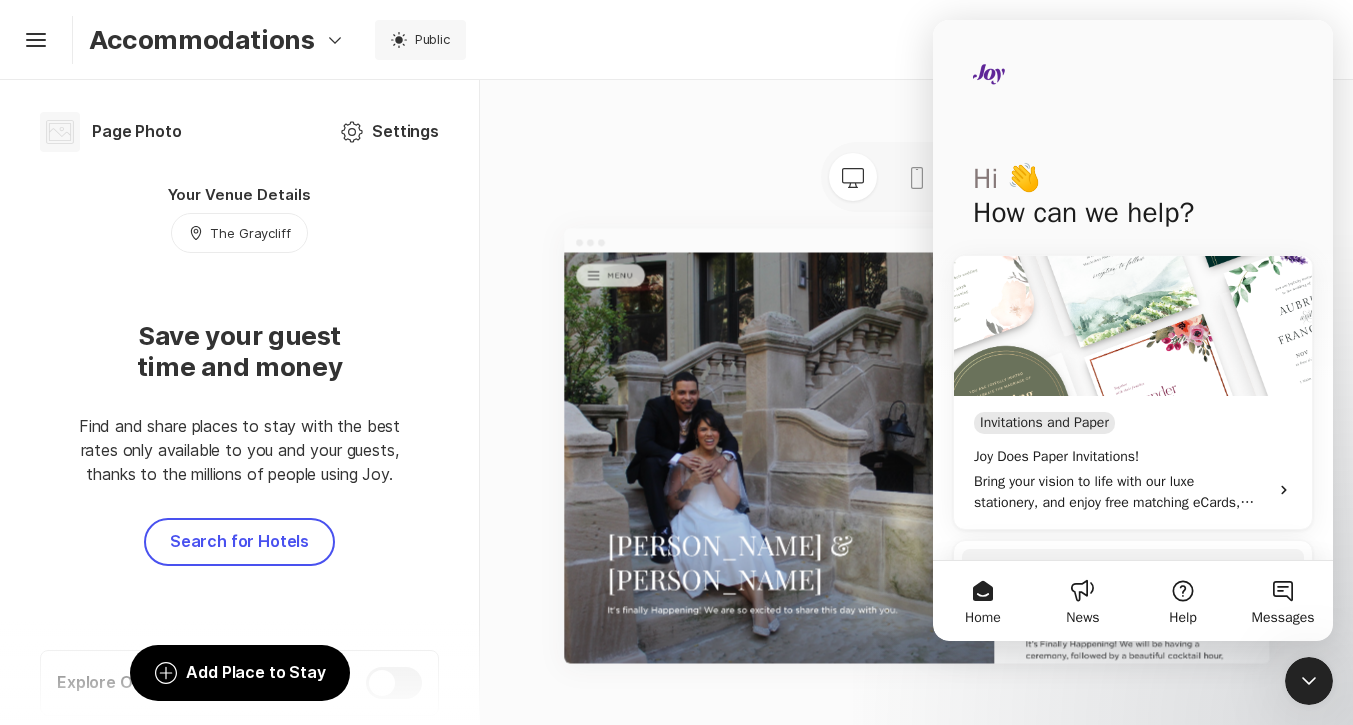 scroll, scrollTop: 0, scrollLeft: 0, axis: both 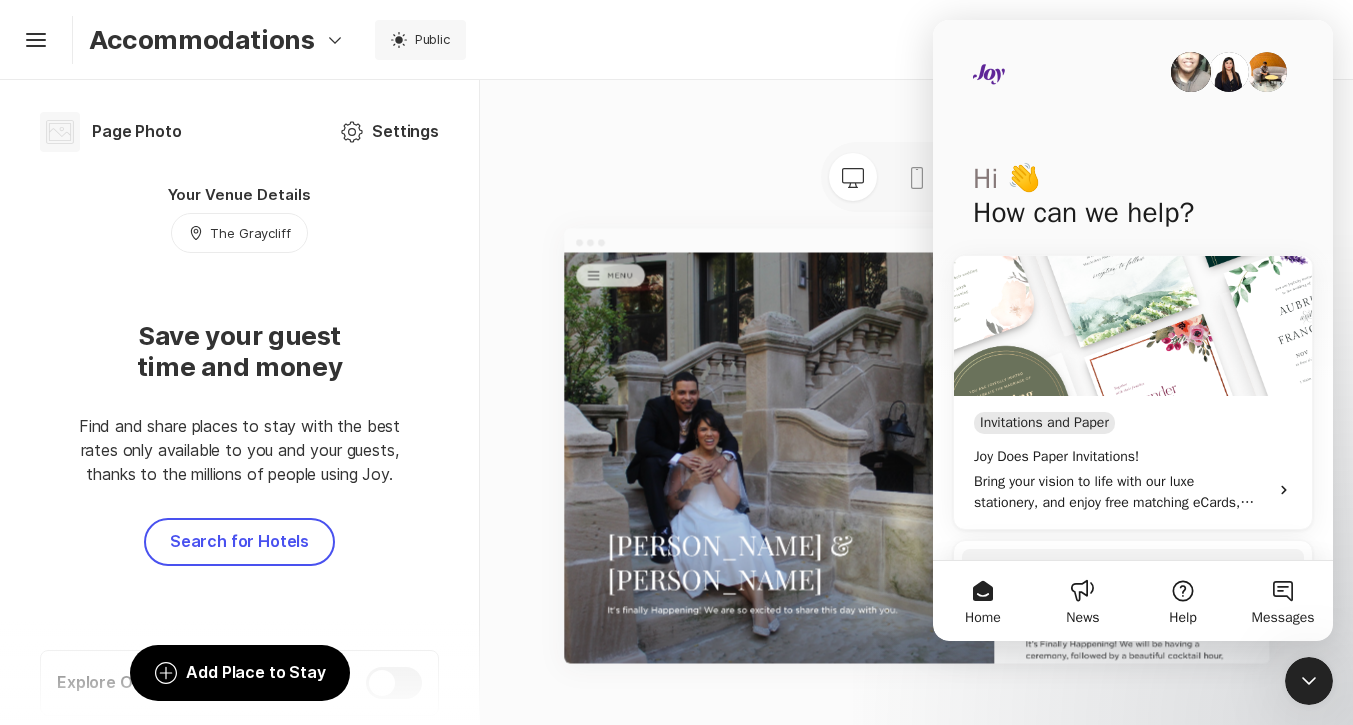 click on "Messages" at bounding box center (1283, 601) 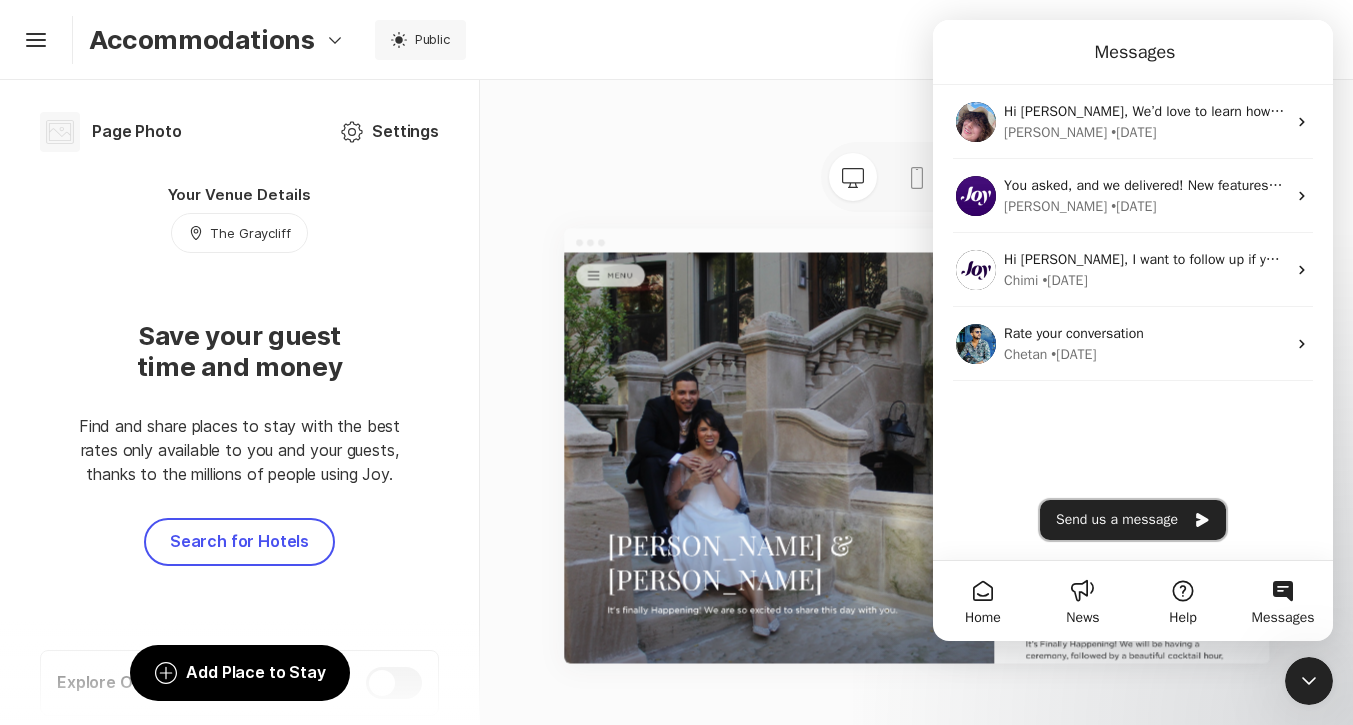 click on "Send us a message" at bounding box center [1133, 520] 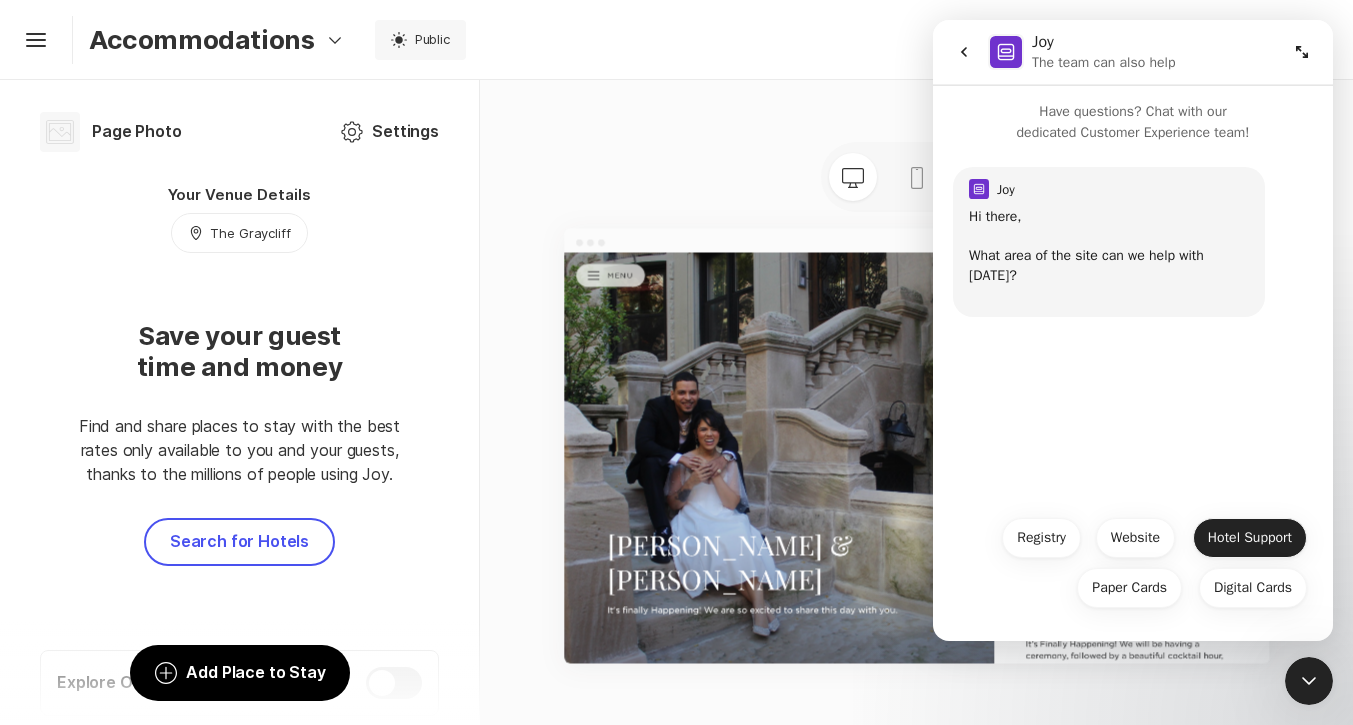 click on "Hotel Support" at bounding box center [1250, 538] 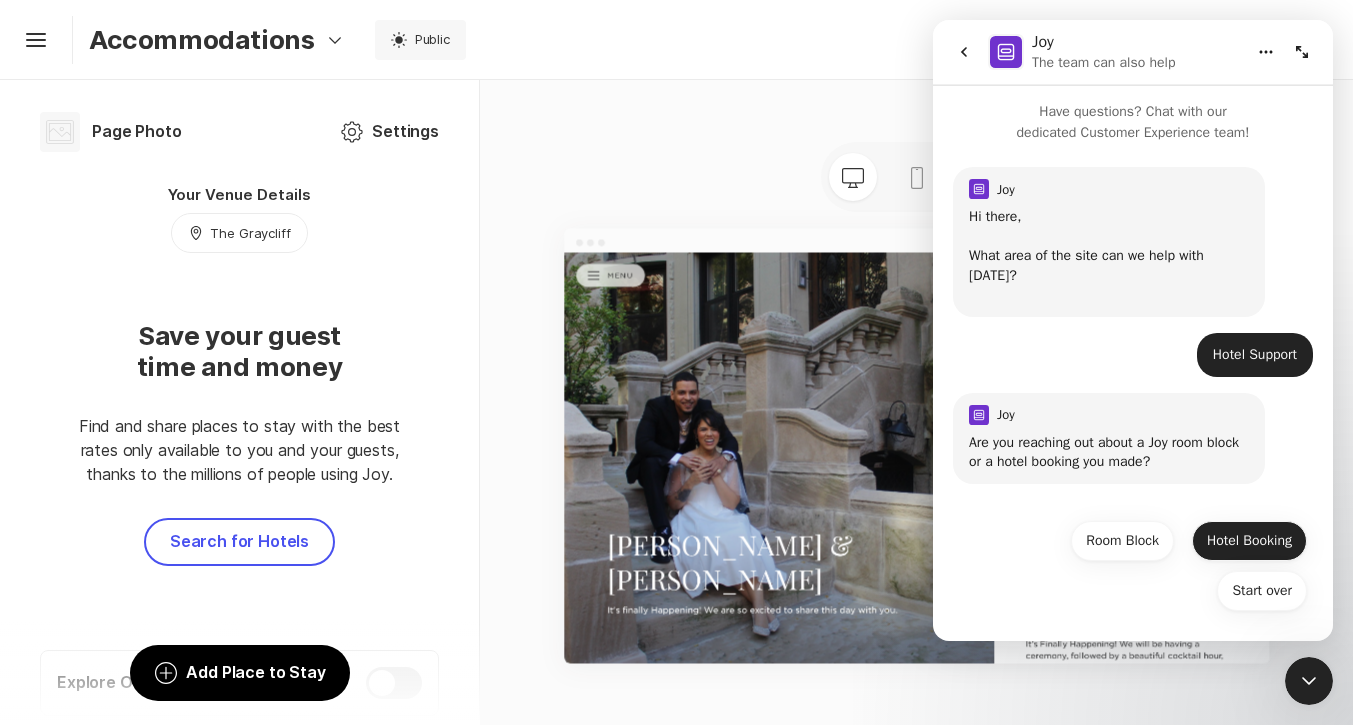 click on "Hotel Booking" at bounding box center [1249, 541] 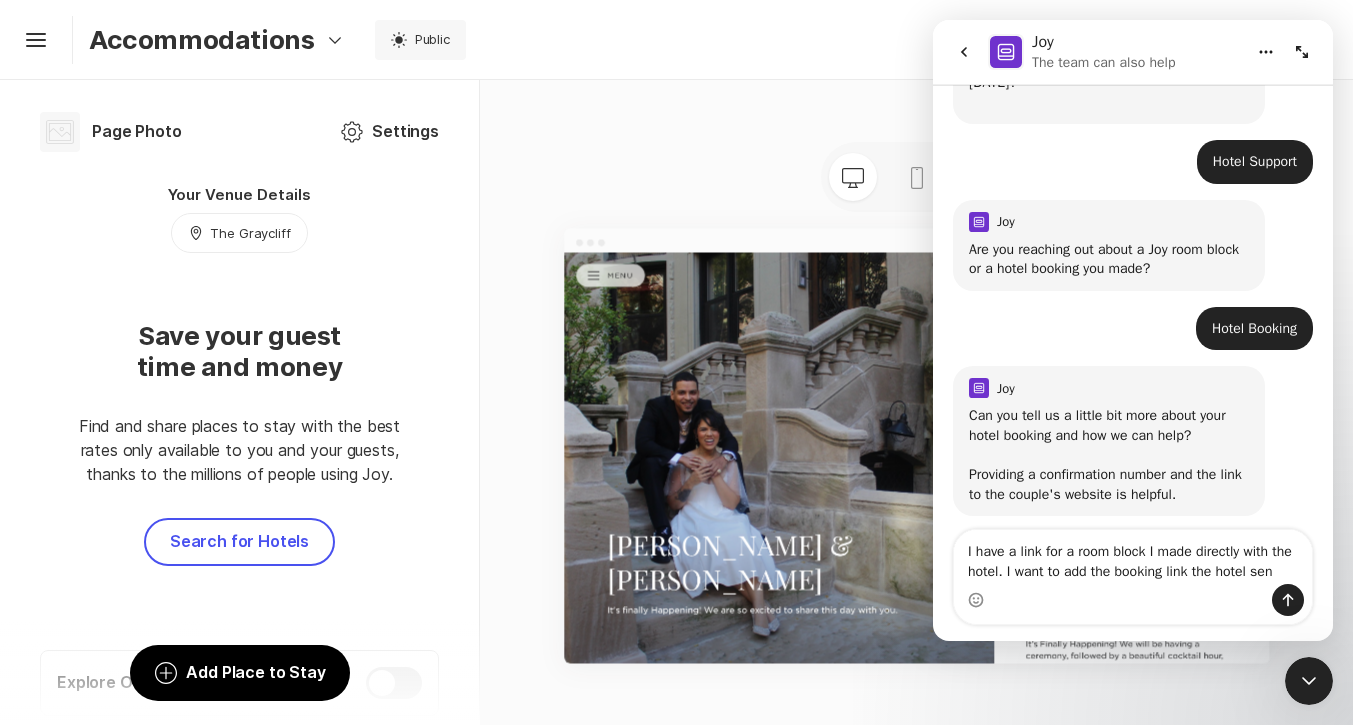 scroll, scrollTop: 213, scrollLeft: 0, axis: vertical 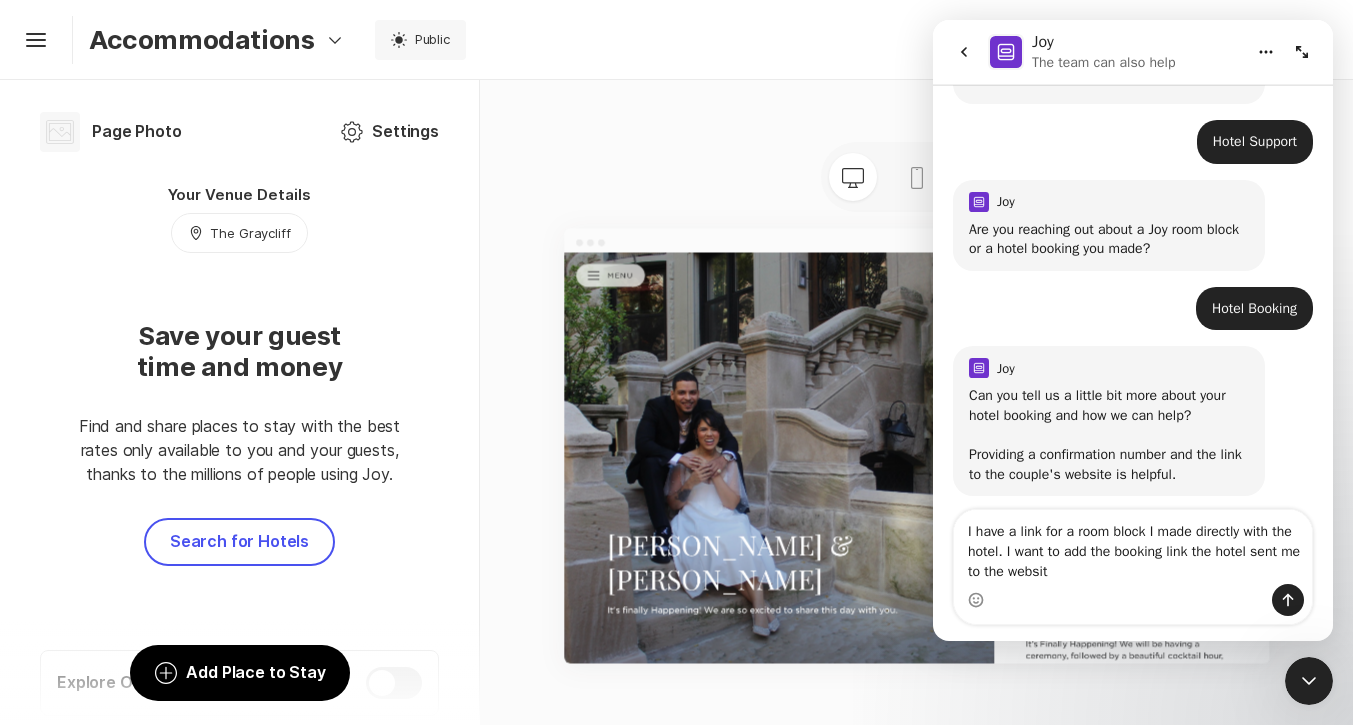 type on "I have a link for a room block I made directly with the hotel. I want to add the booking link the hotel sent me to the website" 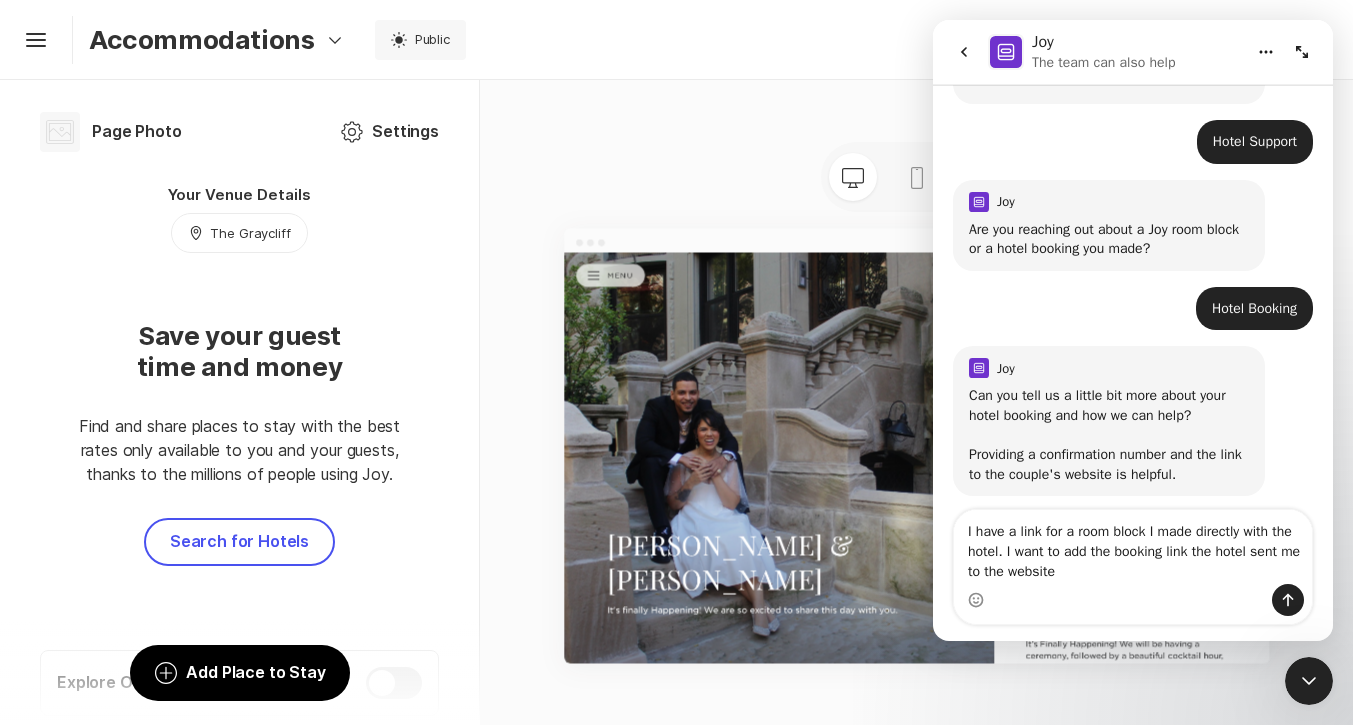 type 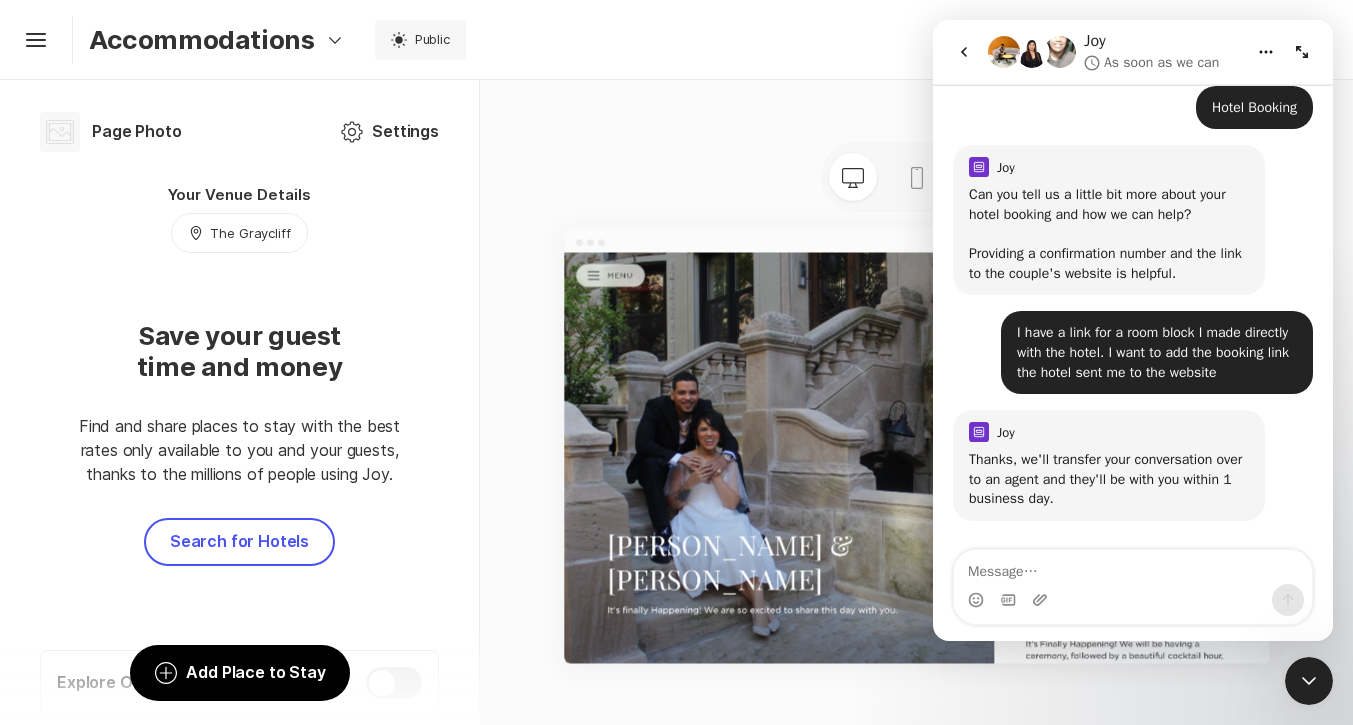 scroll, scrollTop: 470, scrollLeft: 0, axis: vertical 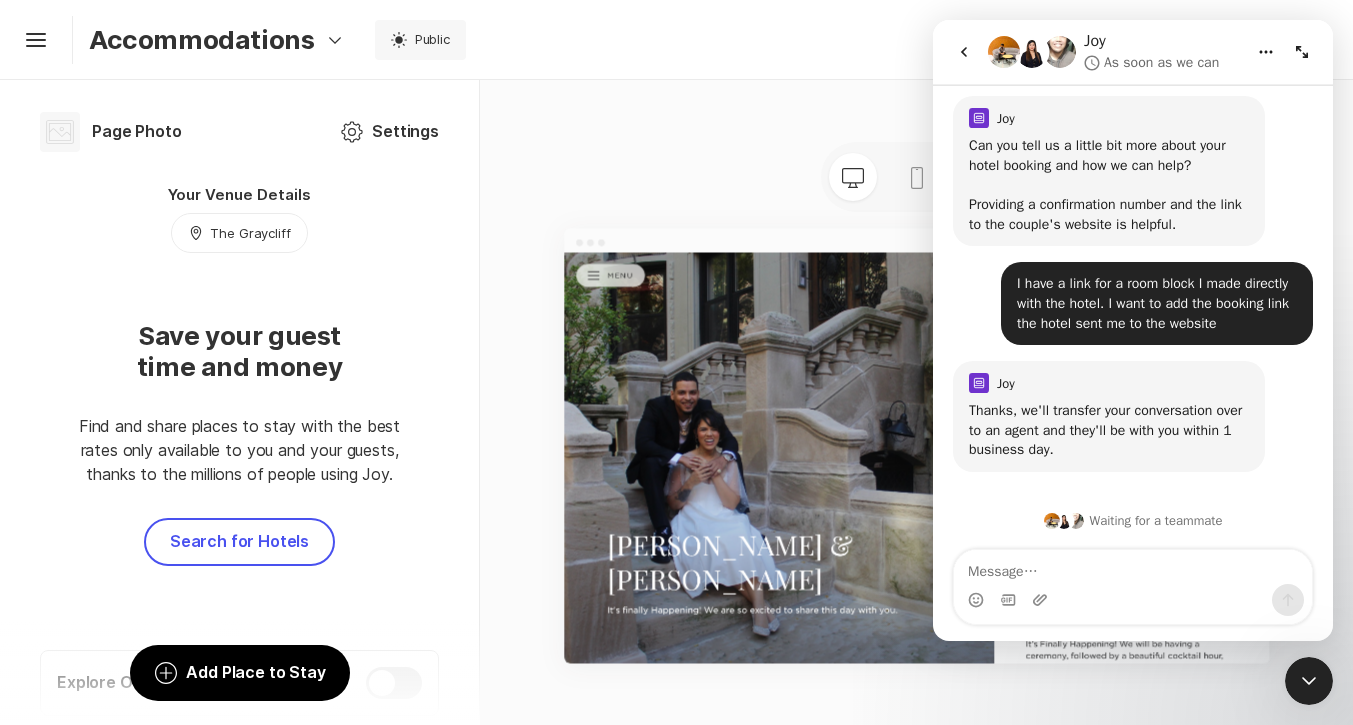 click 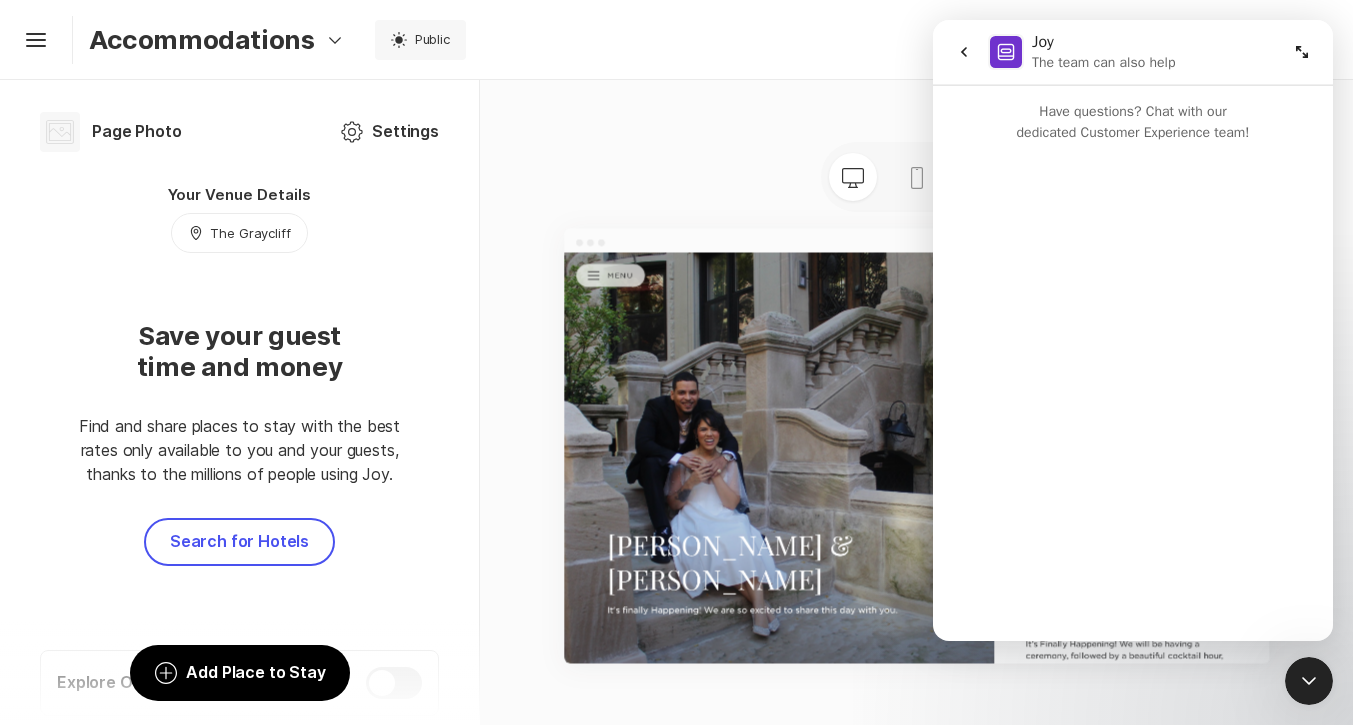 scroll, scrollTop: 0, scrollLeft: 0, axis: both 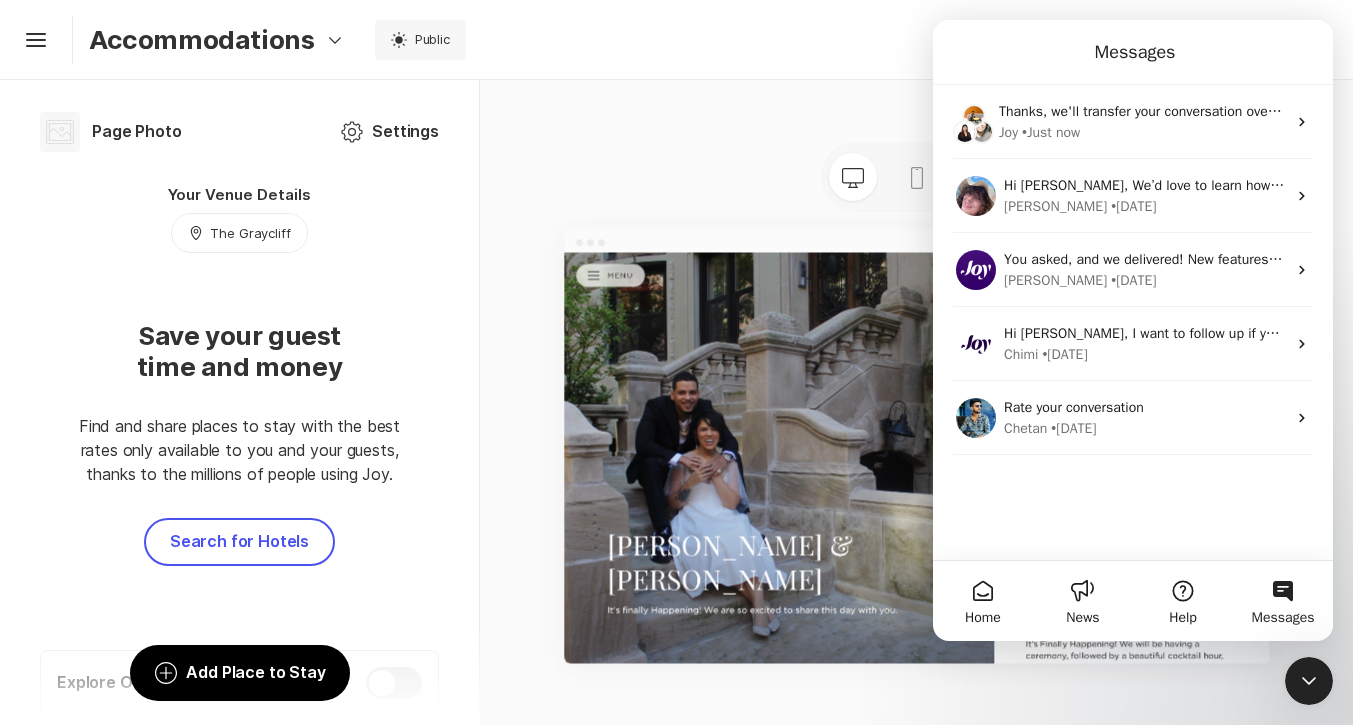 click on "Desktop Mobile Stationery" at bounding box center (916, 402) 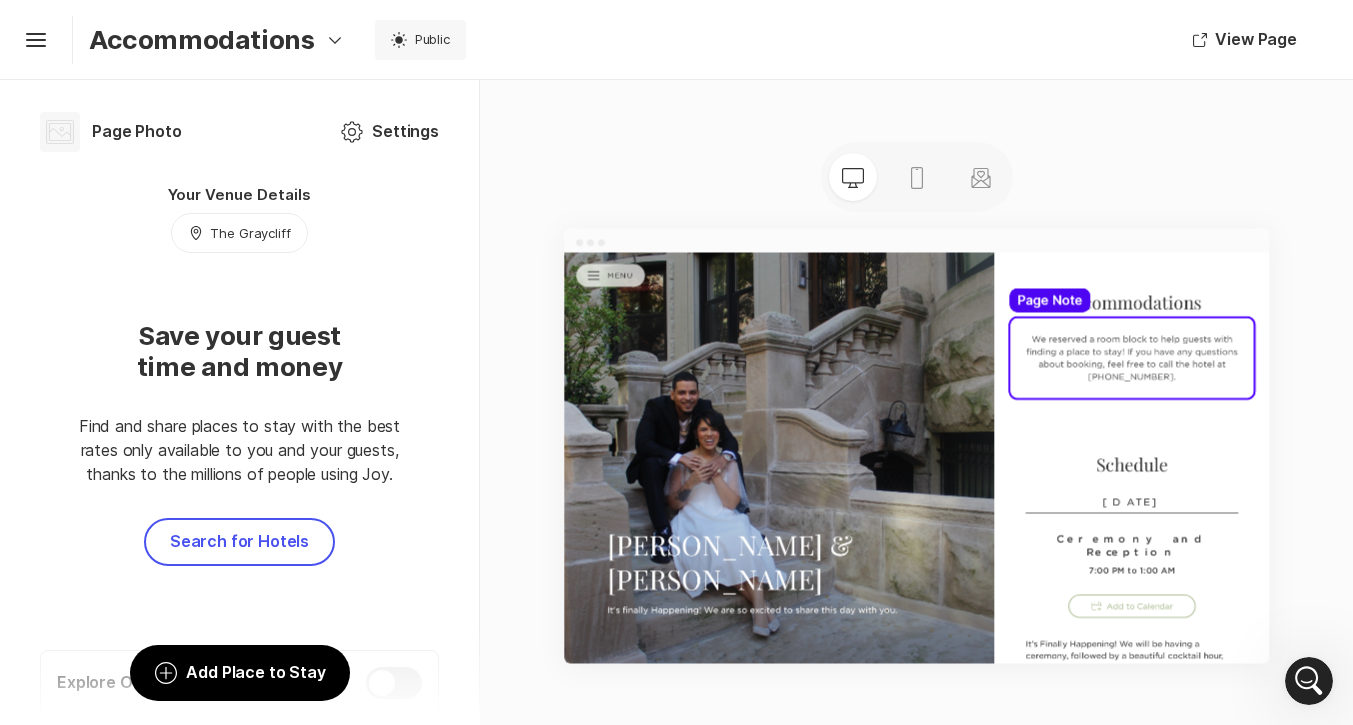 scroll, scrollTop: 0, scrollLeft: 0, axis: both 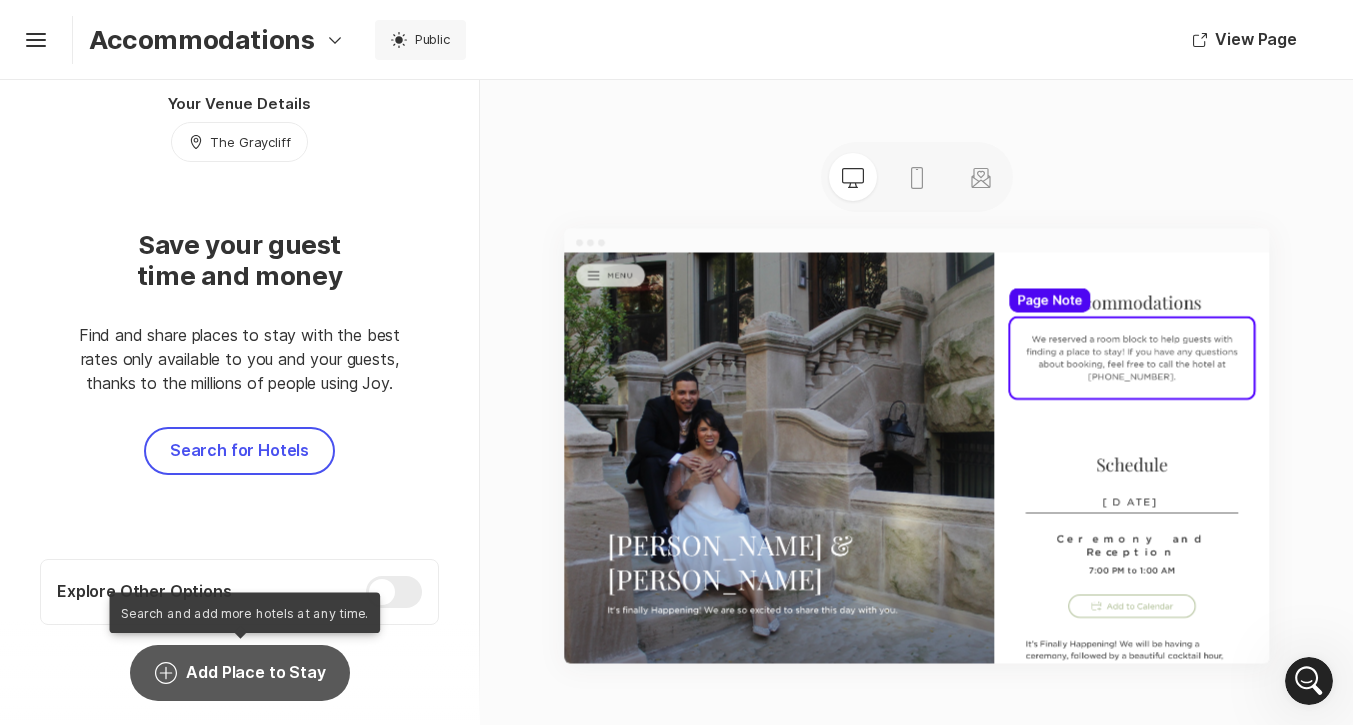 click on "Add Circle Add Place to Stay" at bounding box center [239, 673] 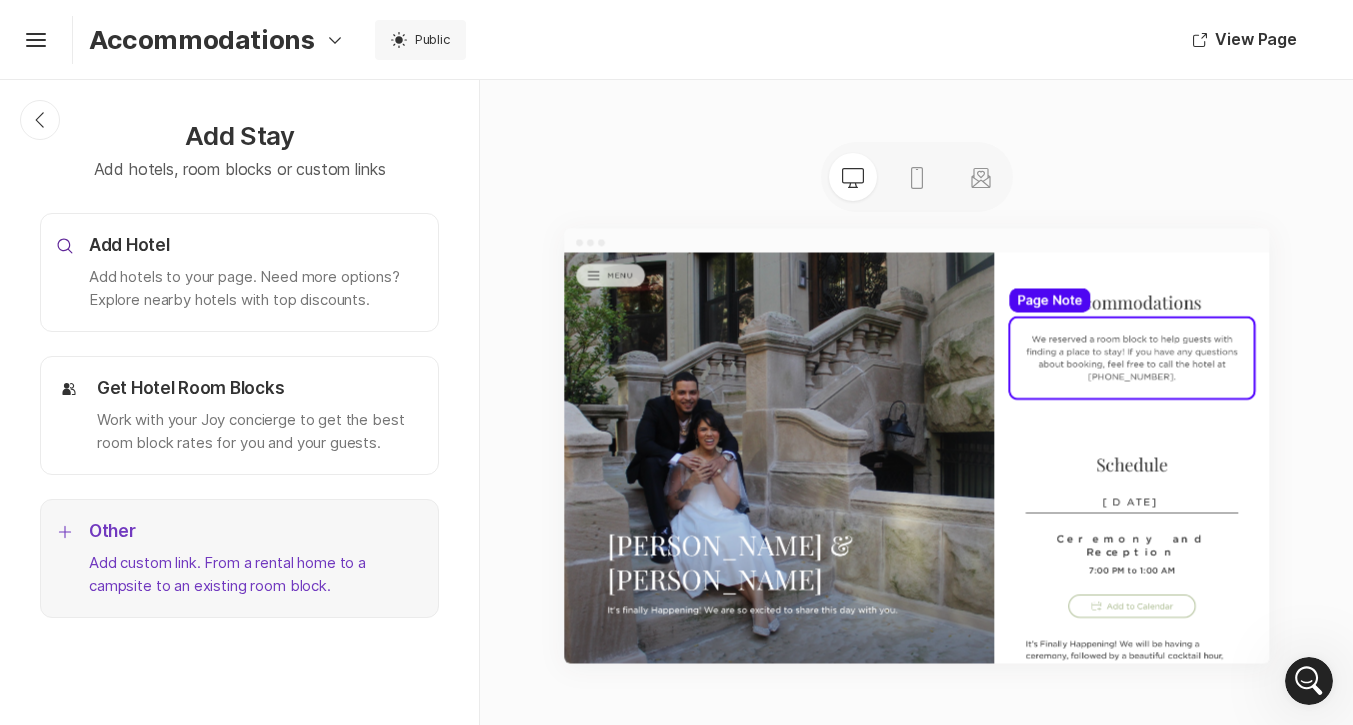 click on "Other" at bounding box center [255, 532] 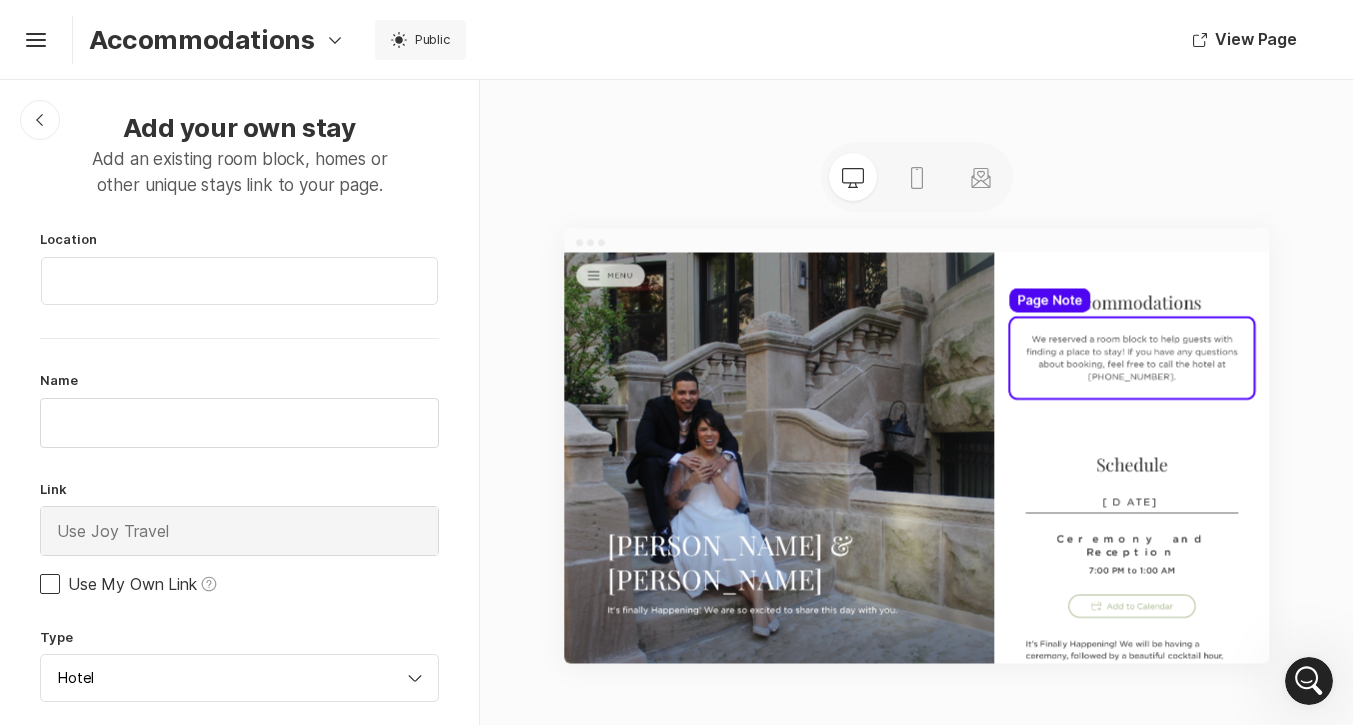 click at bounding box center (50, 584) 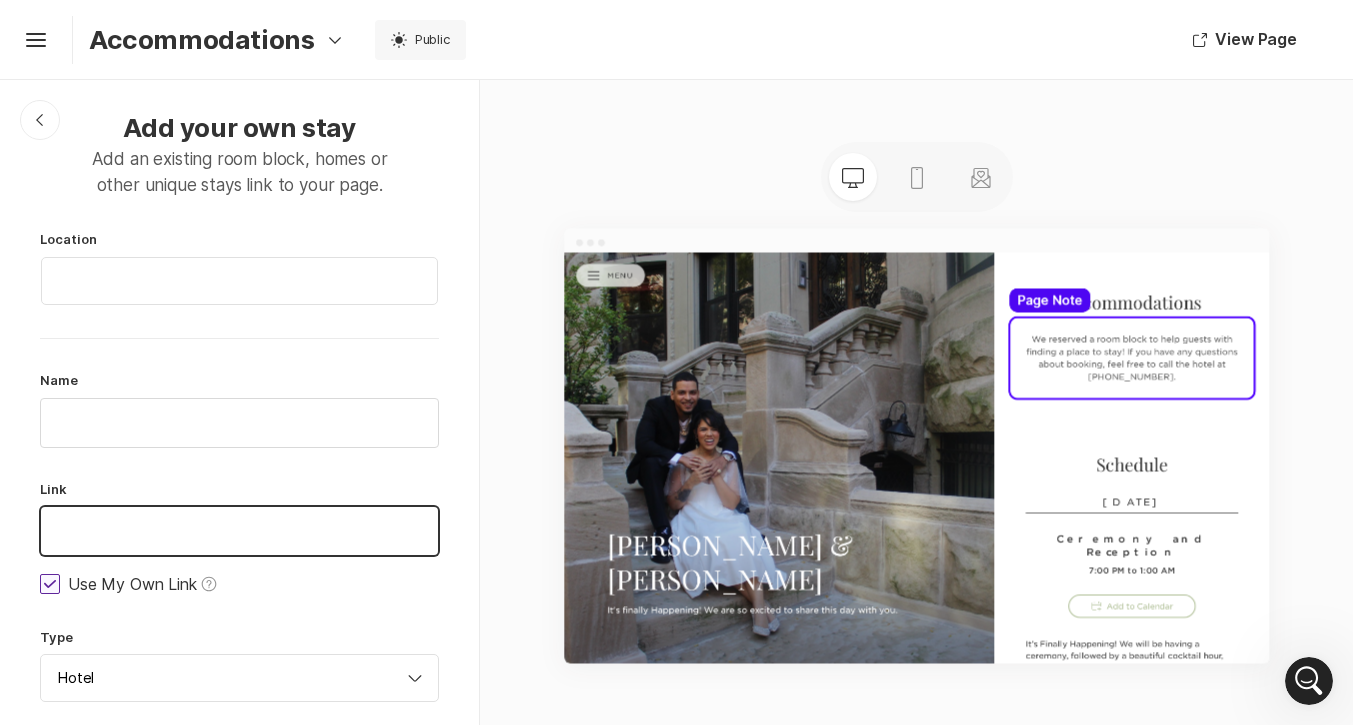 click at bounding box center (239, 531) 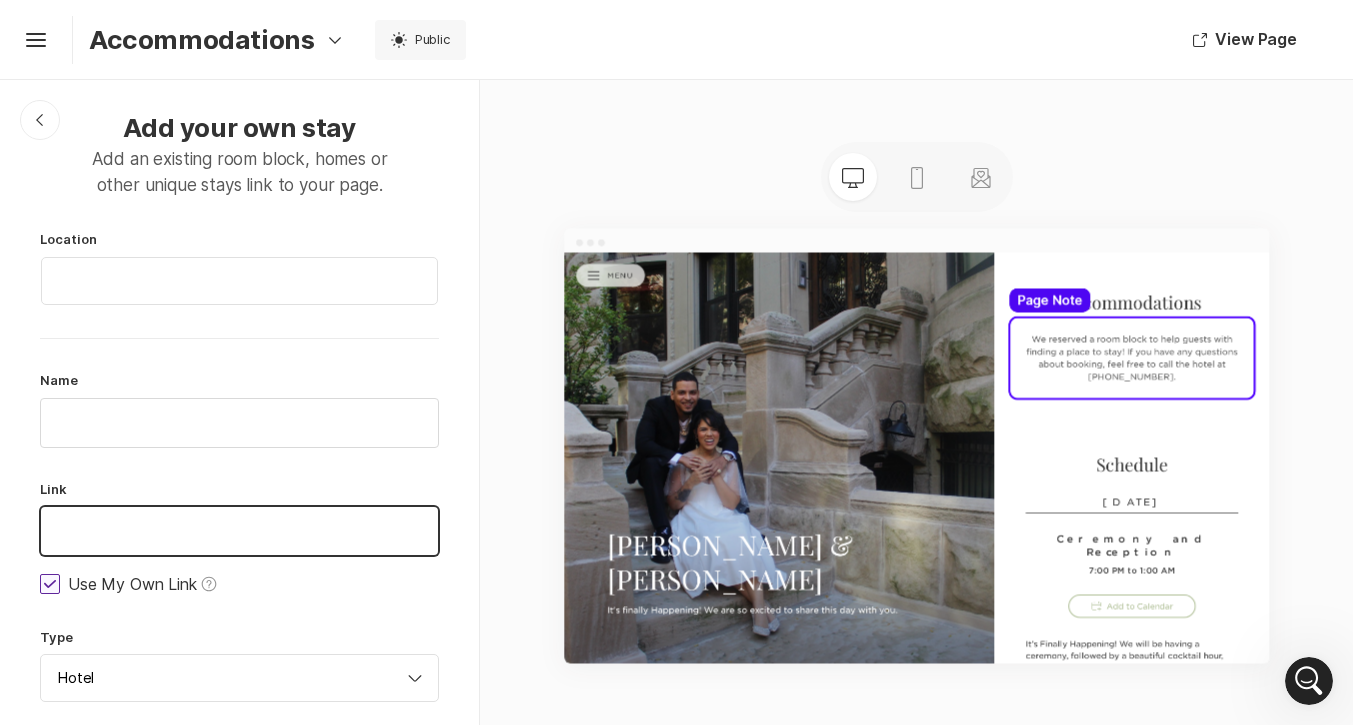 paste on "[URL][DOMAIN_NAME]" 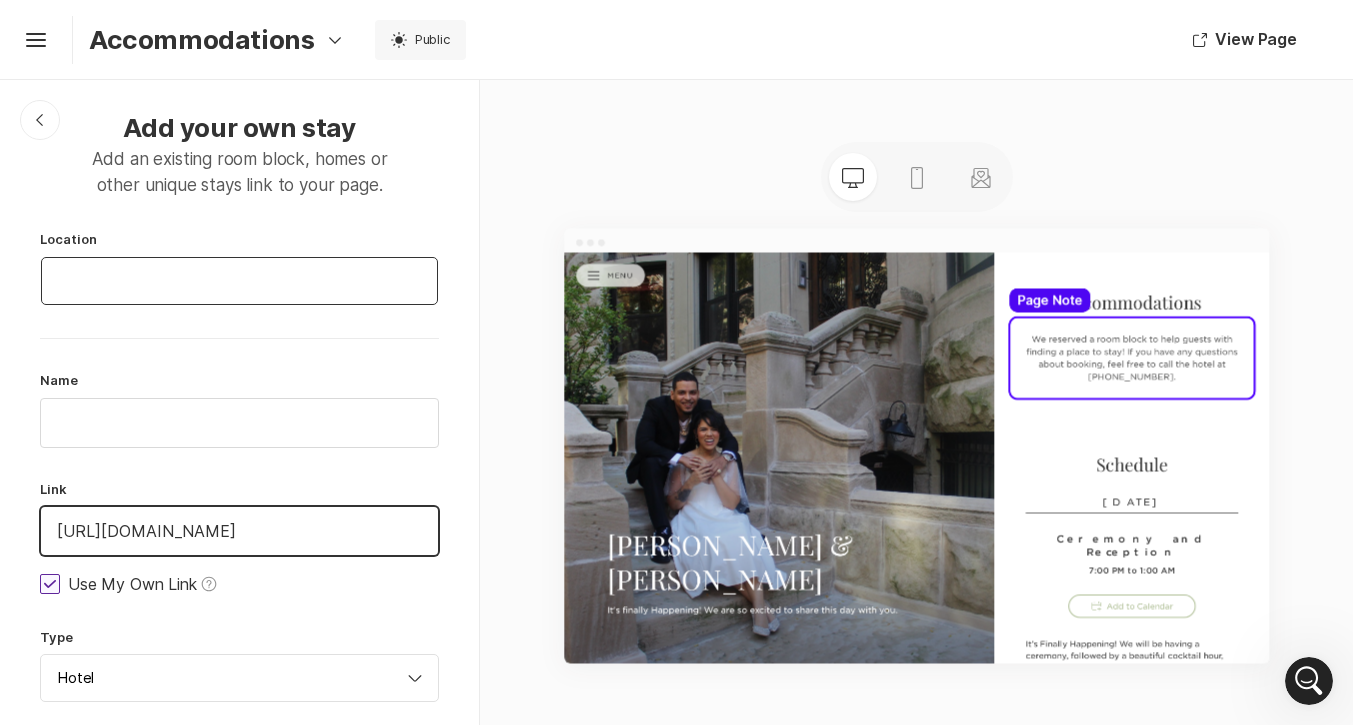 type on "[URL][DOMAIN_NAME]" 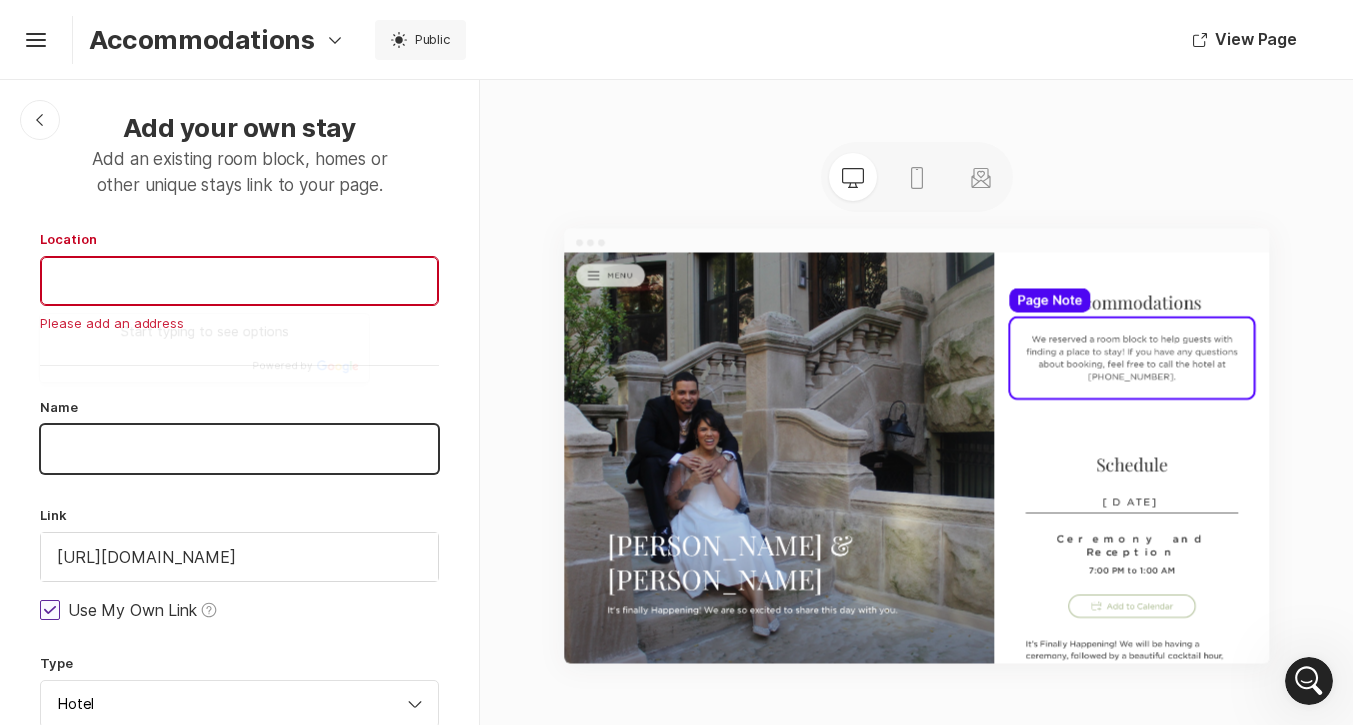 click at bounding box center [239, 449] 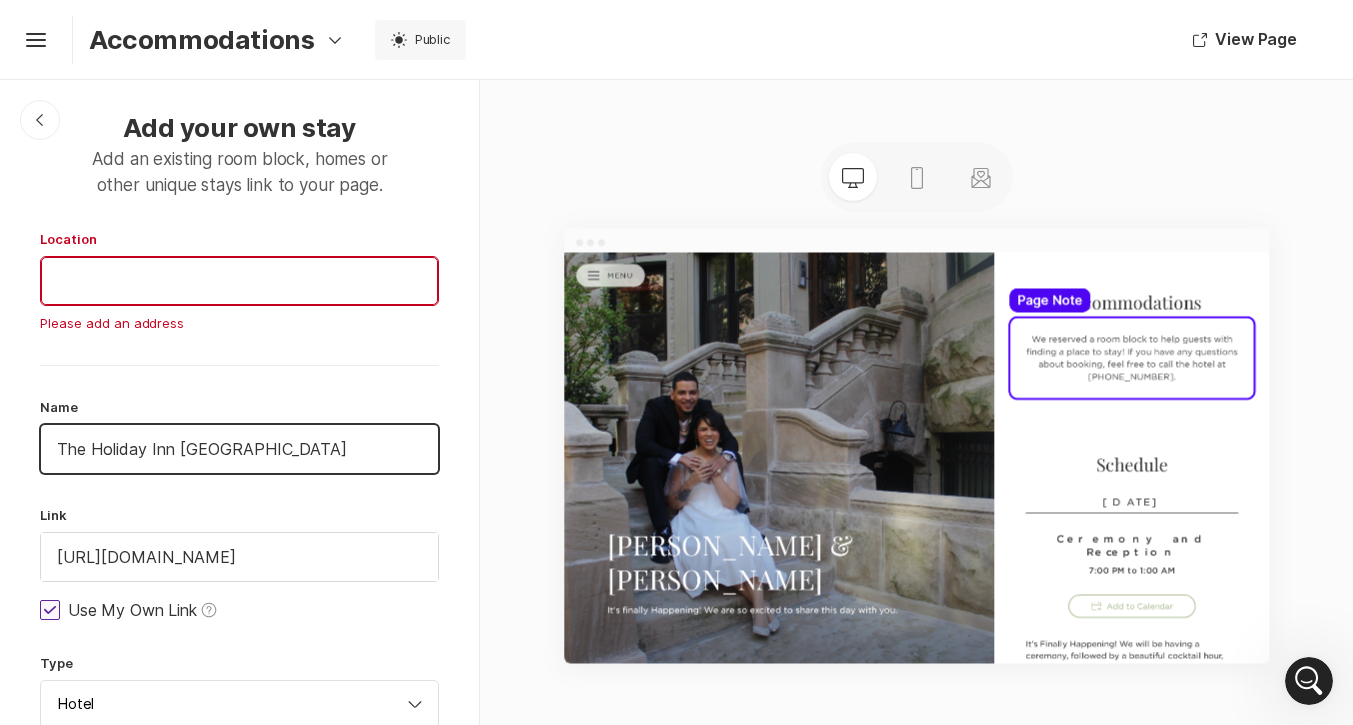 click on "The Holiday Inn [GEOGRAPHIC_DATA]" at bounding box center (239, 449) 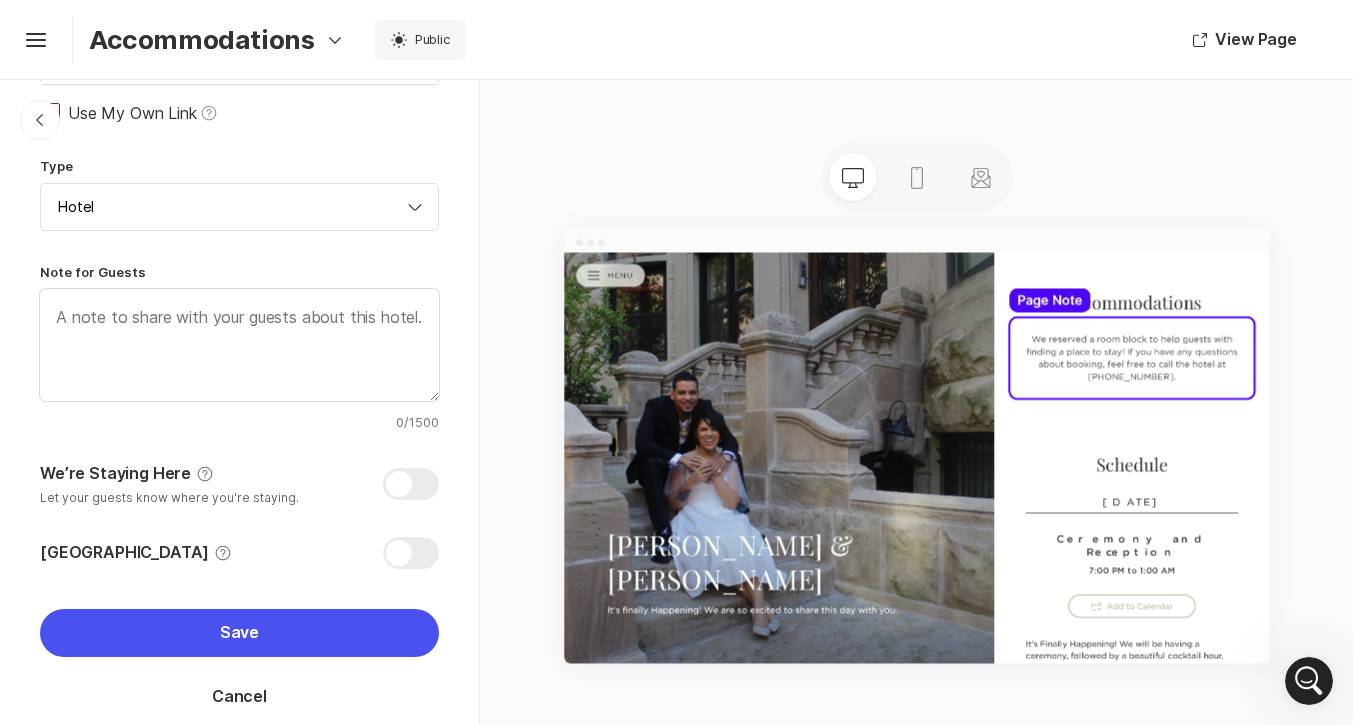 scroll, scrollTop: 500, scrollLeft: 0, axis: vertical 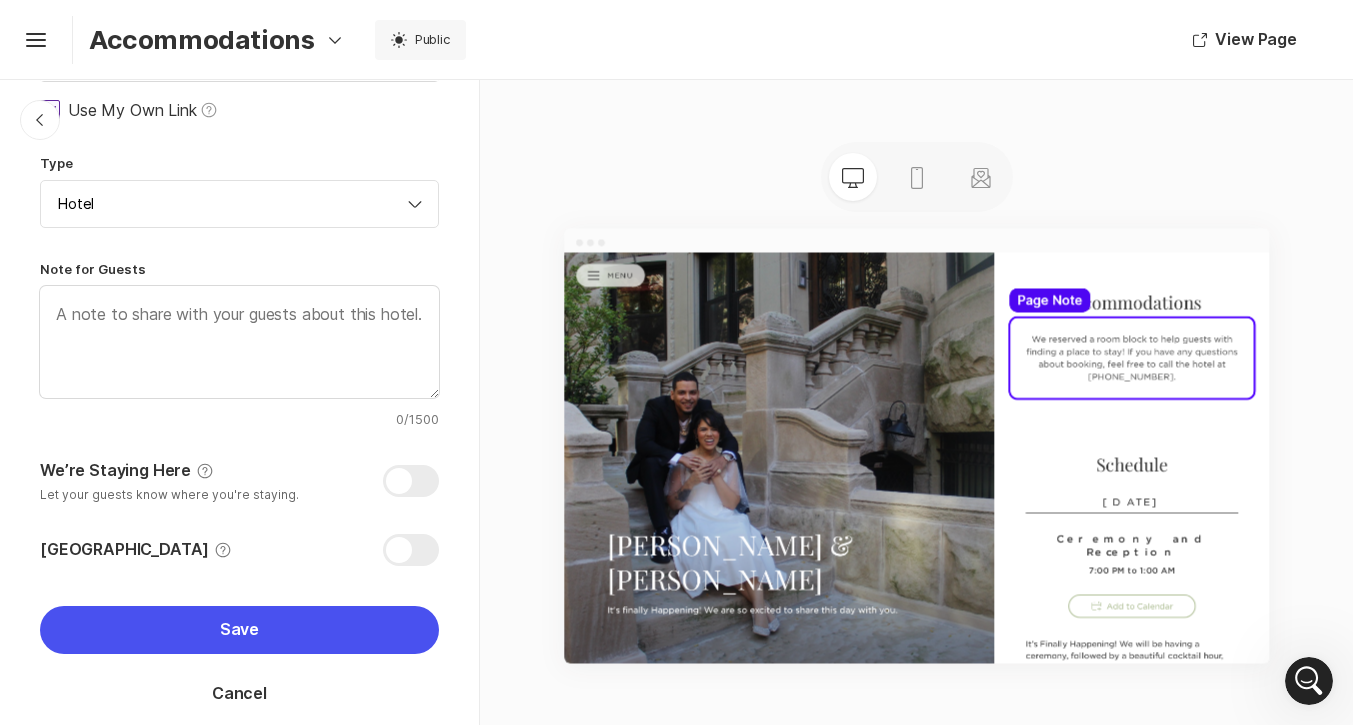 type on "The Holiday Inn [PERSON_NAME][GEOGRAPHIC_DATA]" 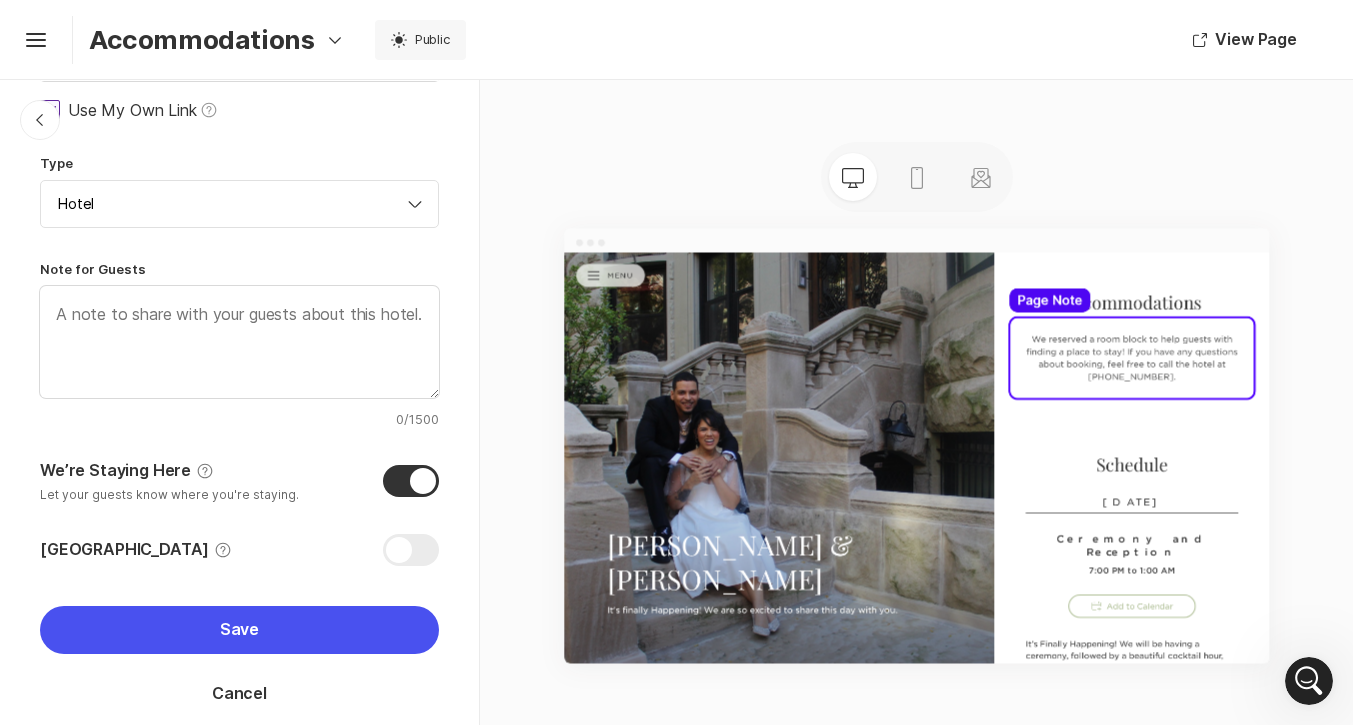 checkbox on "true" 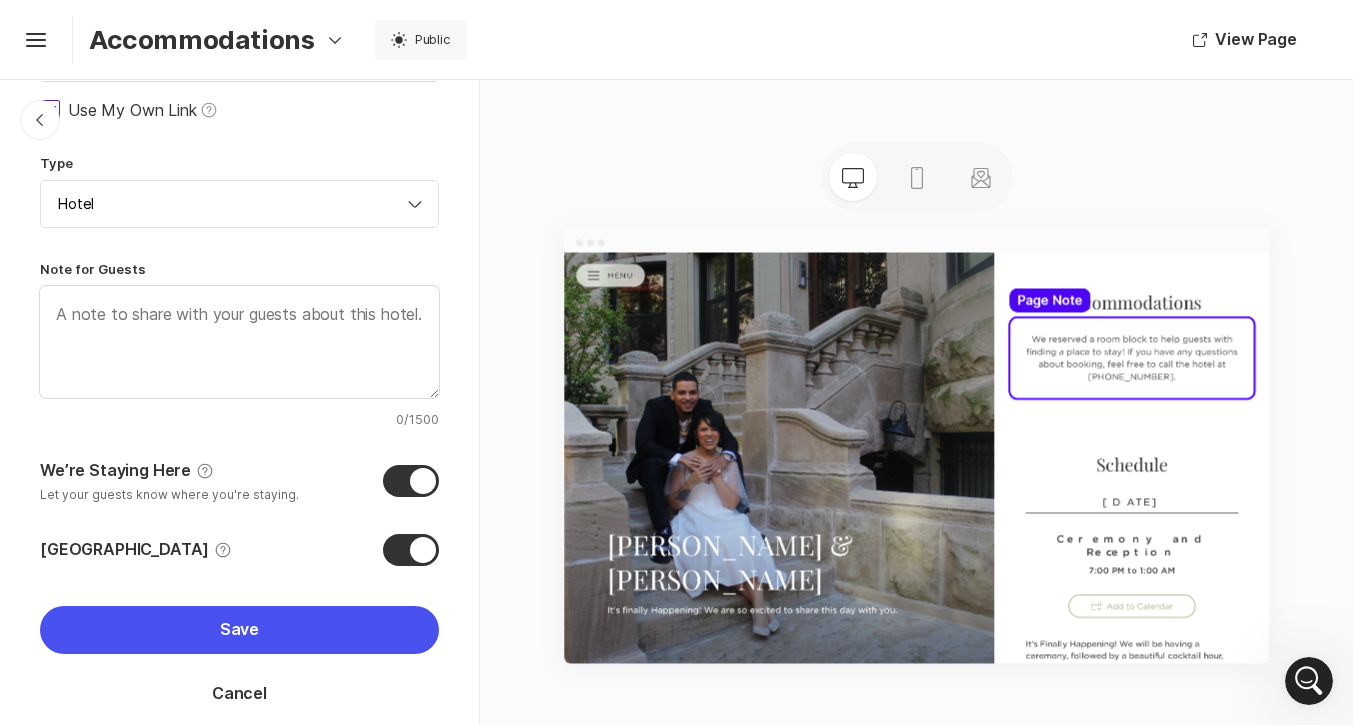 checkbox on "true" 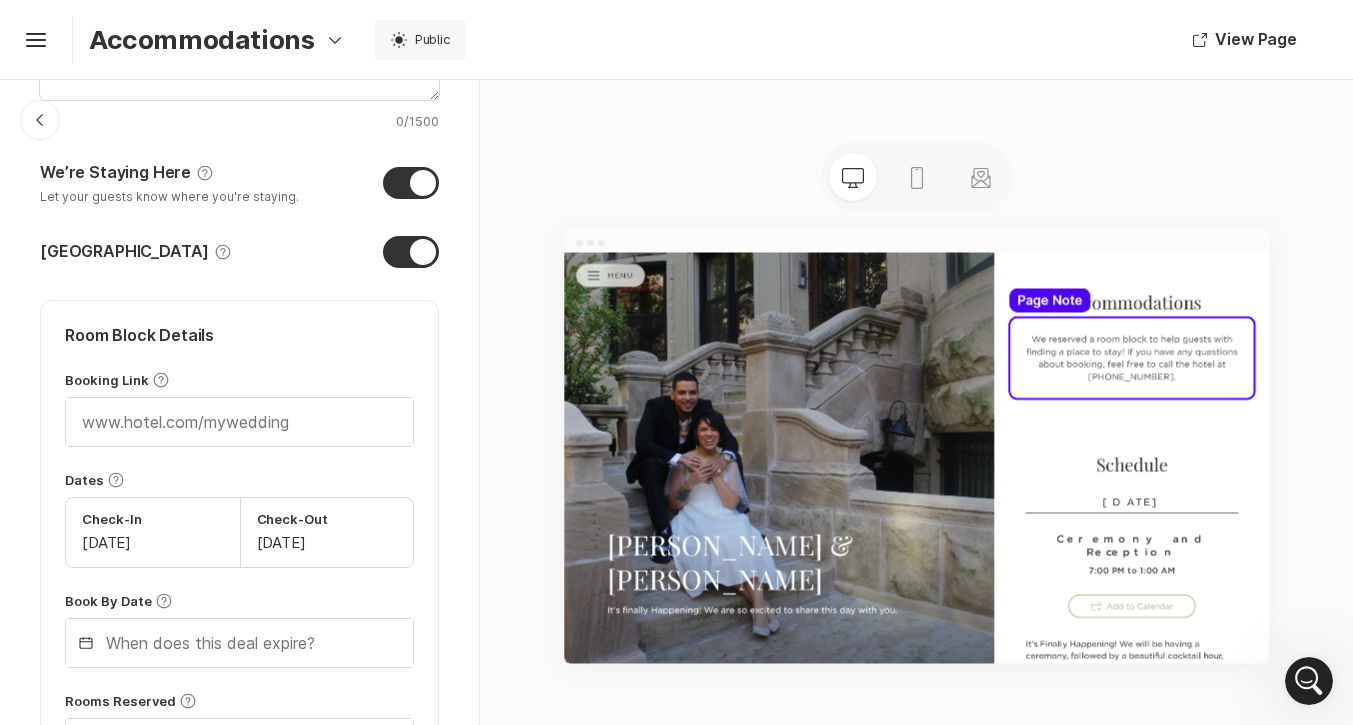 scroll, scrollTop: 803, scrollLeft: 0, axis: vertical 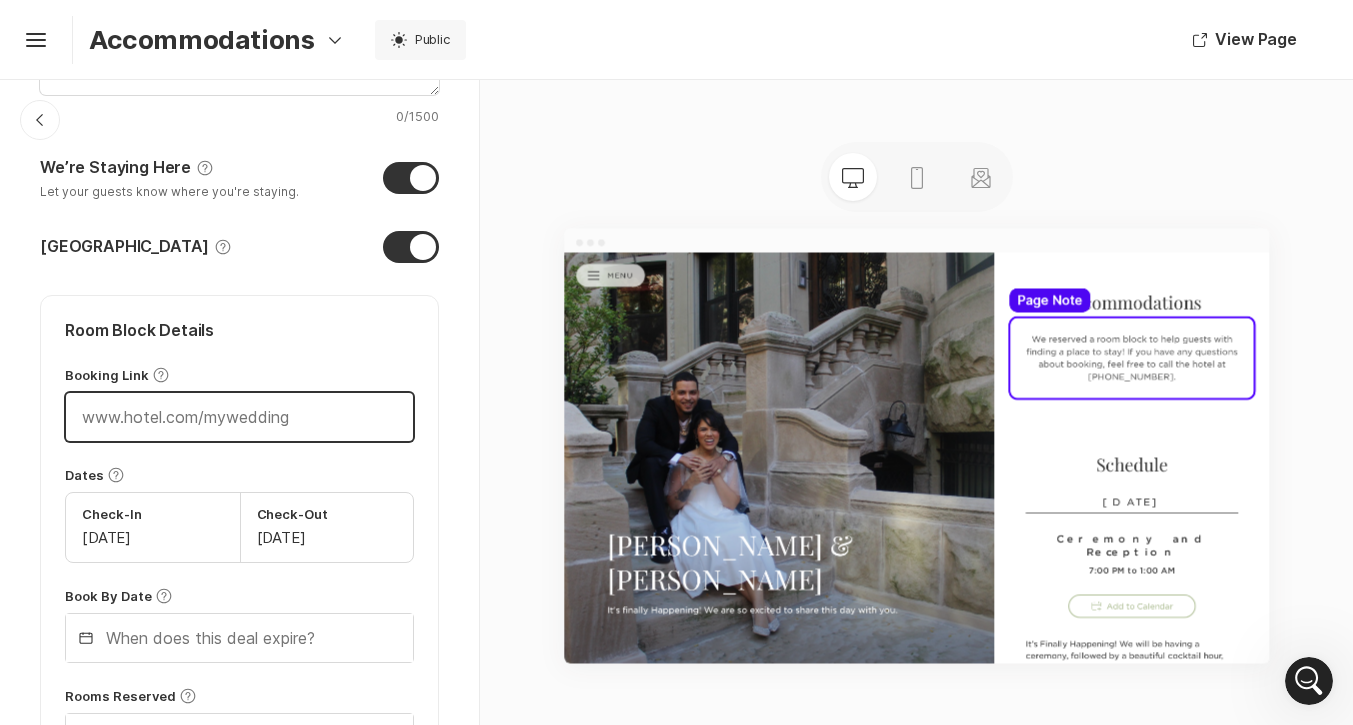 click at bounding box center (239, 417) 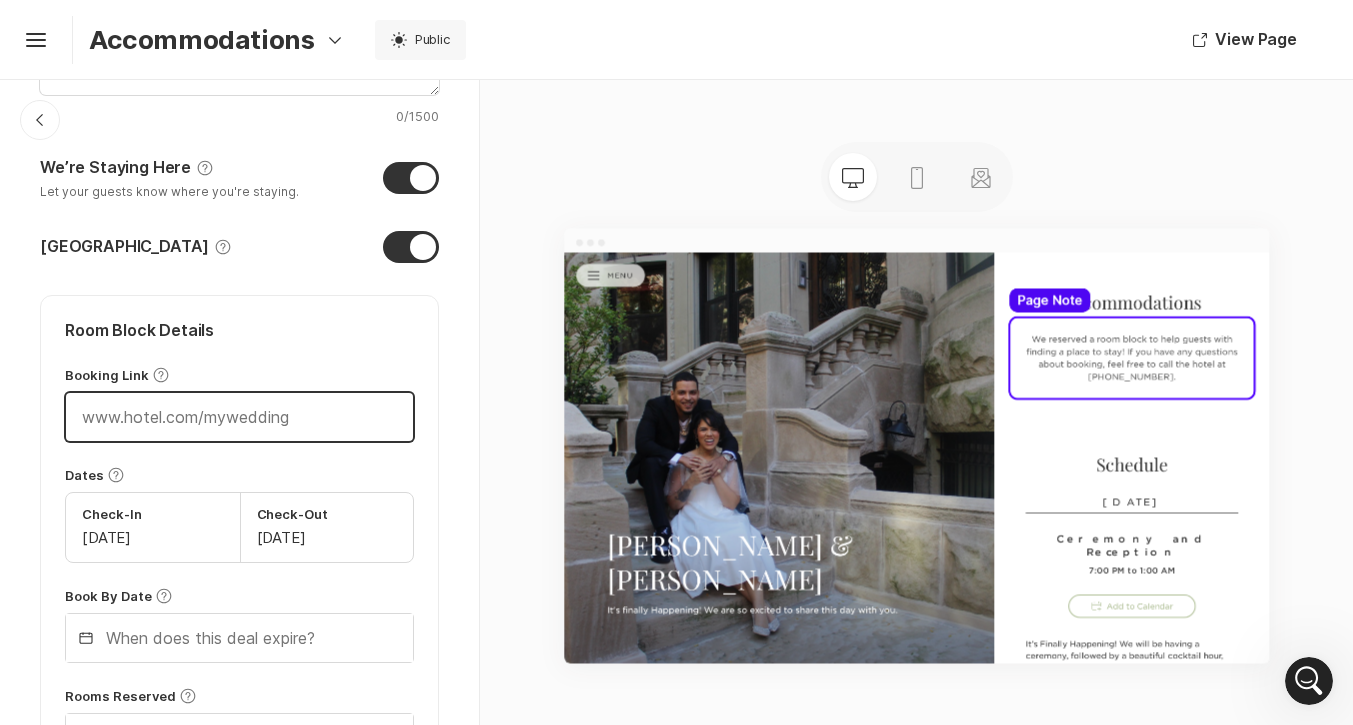 paste on "[URL][DOMAIN_NAME]" 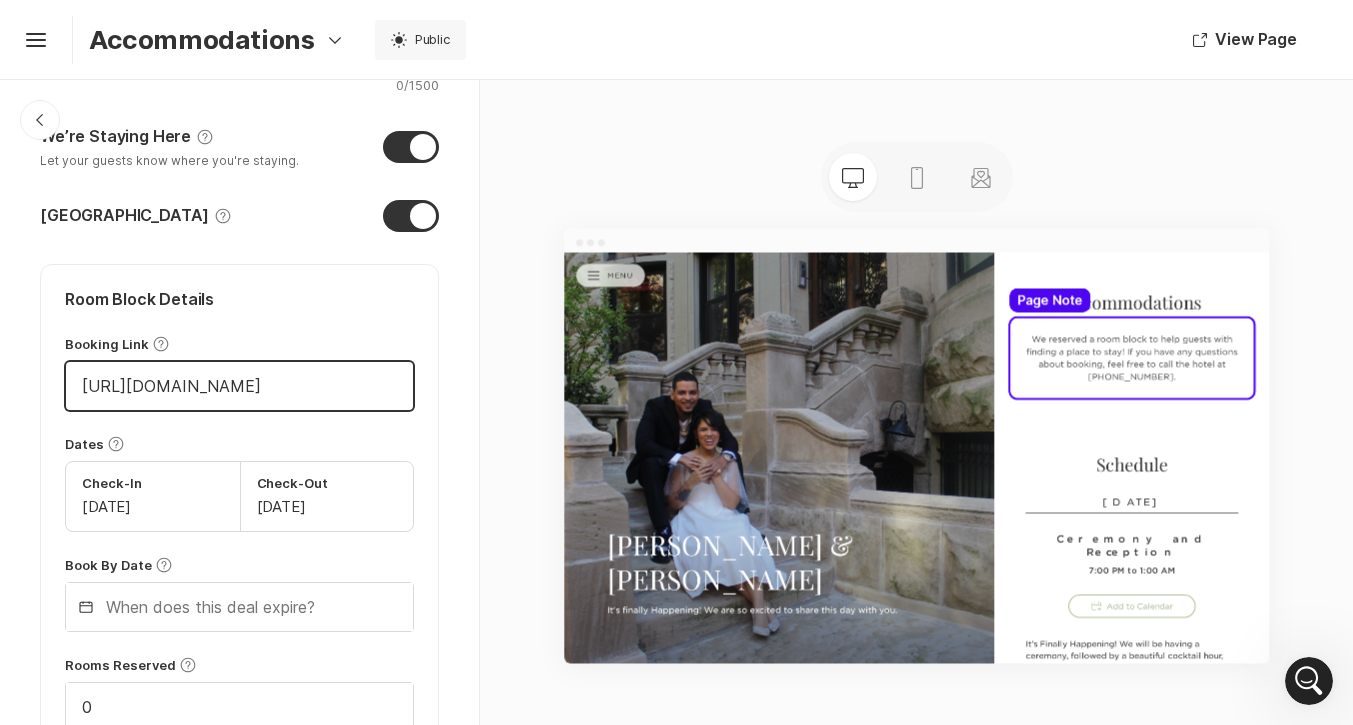 scroll, scrollTop: 840, scrollLeft: 0, axis: vertical 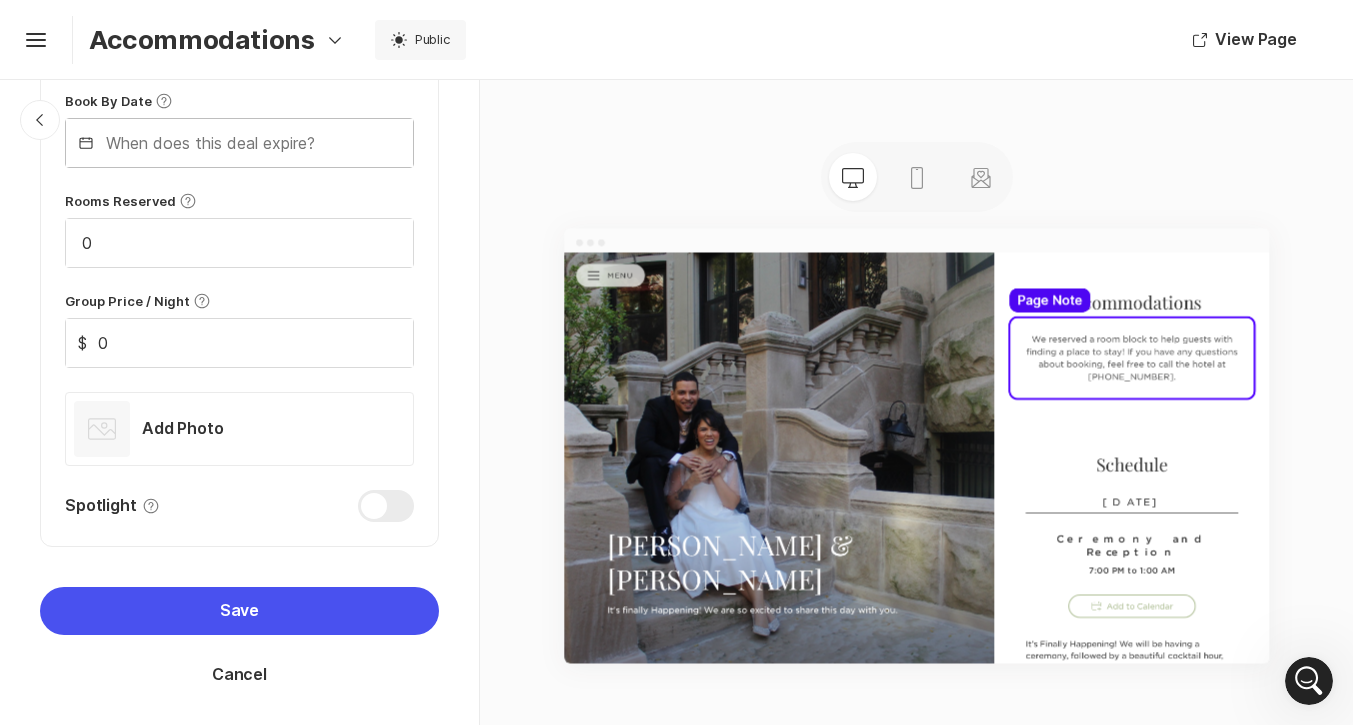 type on "[URL][DOMAIN_NAME]" 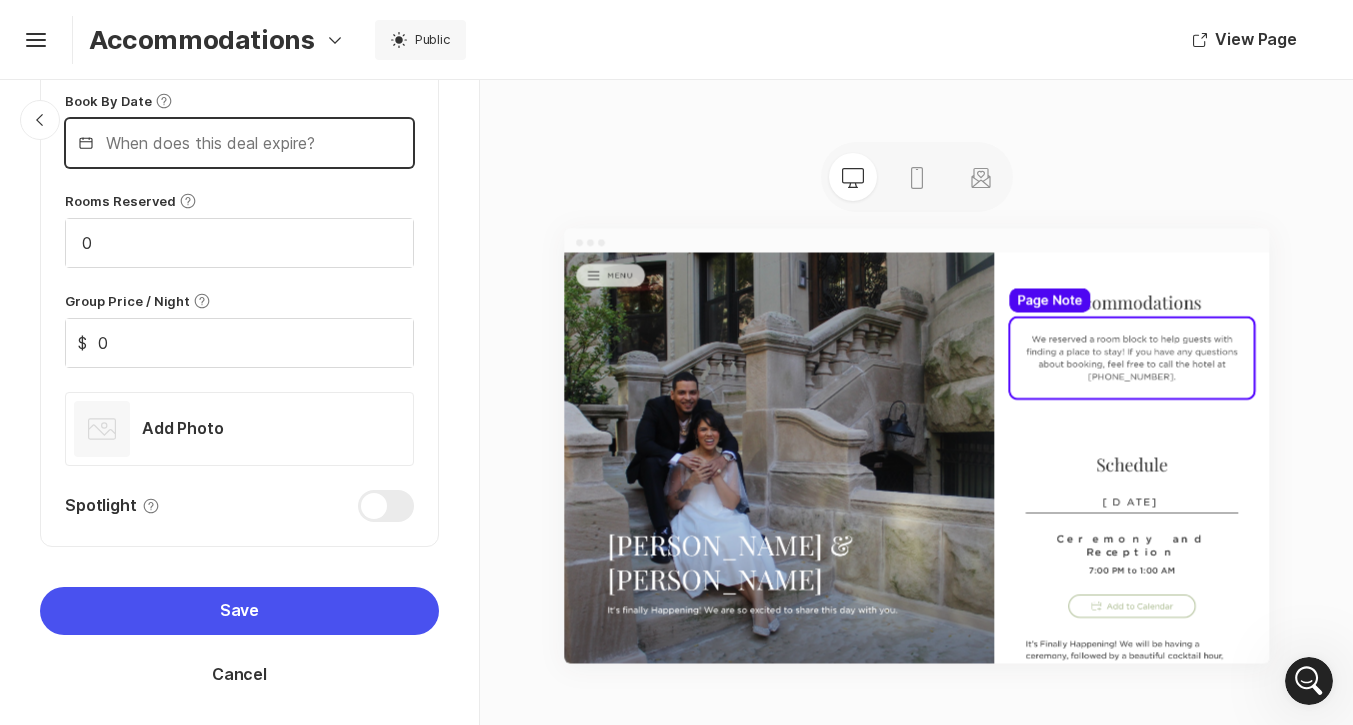 click at bounding box center (239, 143) 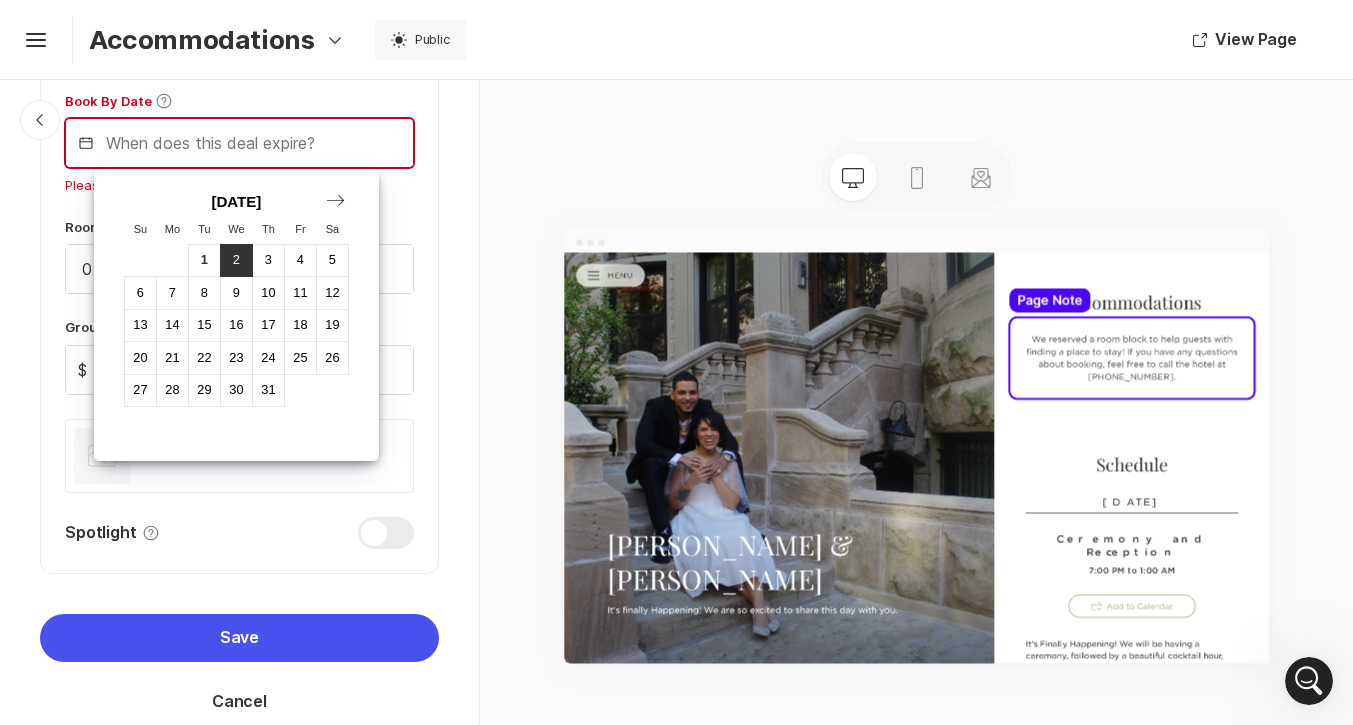 click on "2" at bounding box center (236, 260) 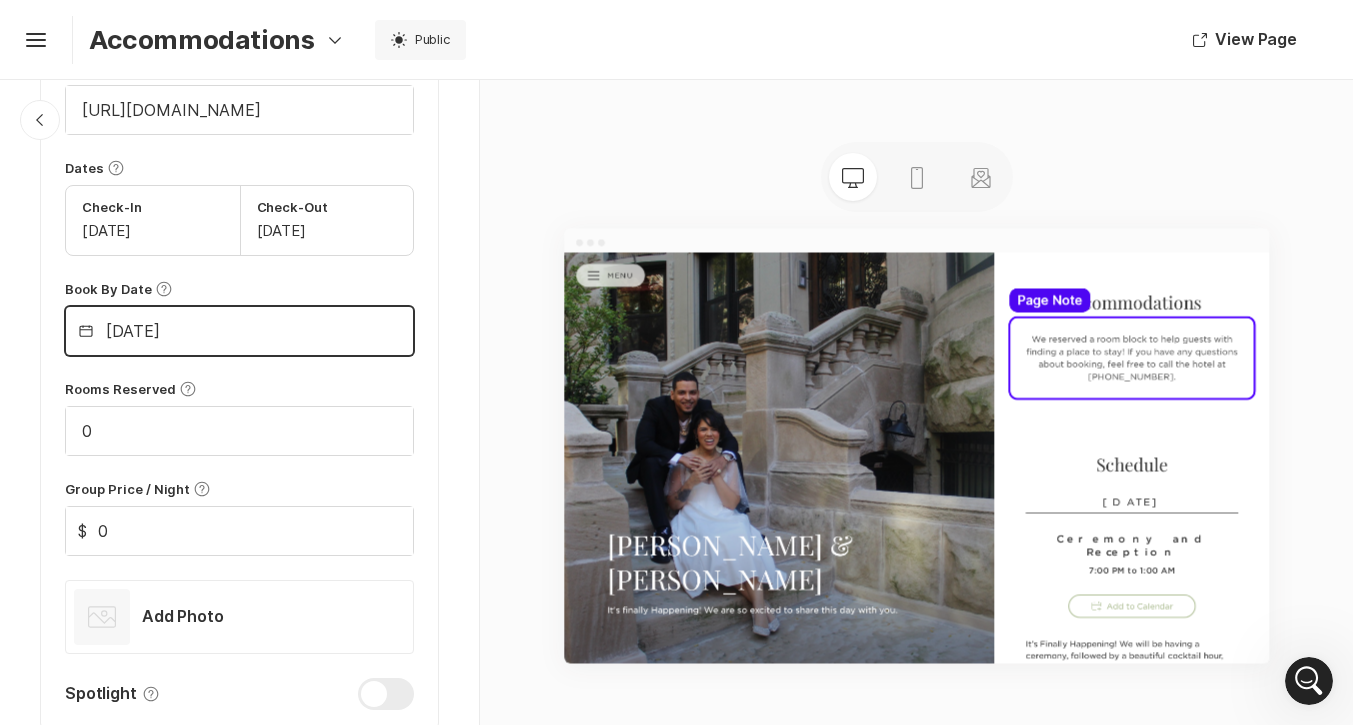 scroll, scrollTop: 1106, scrollLeft: 0, axis: vertical 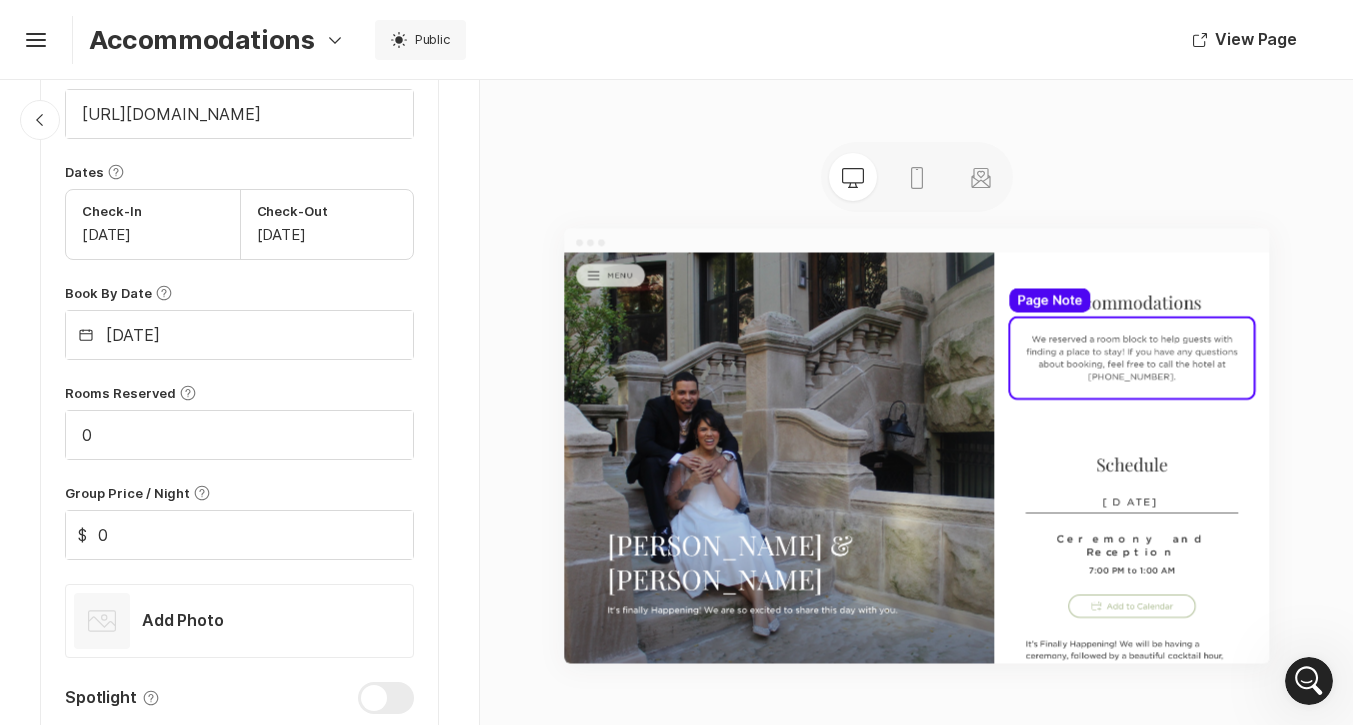 click on "[DATE]" at bounding box center (153, 235) 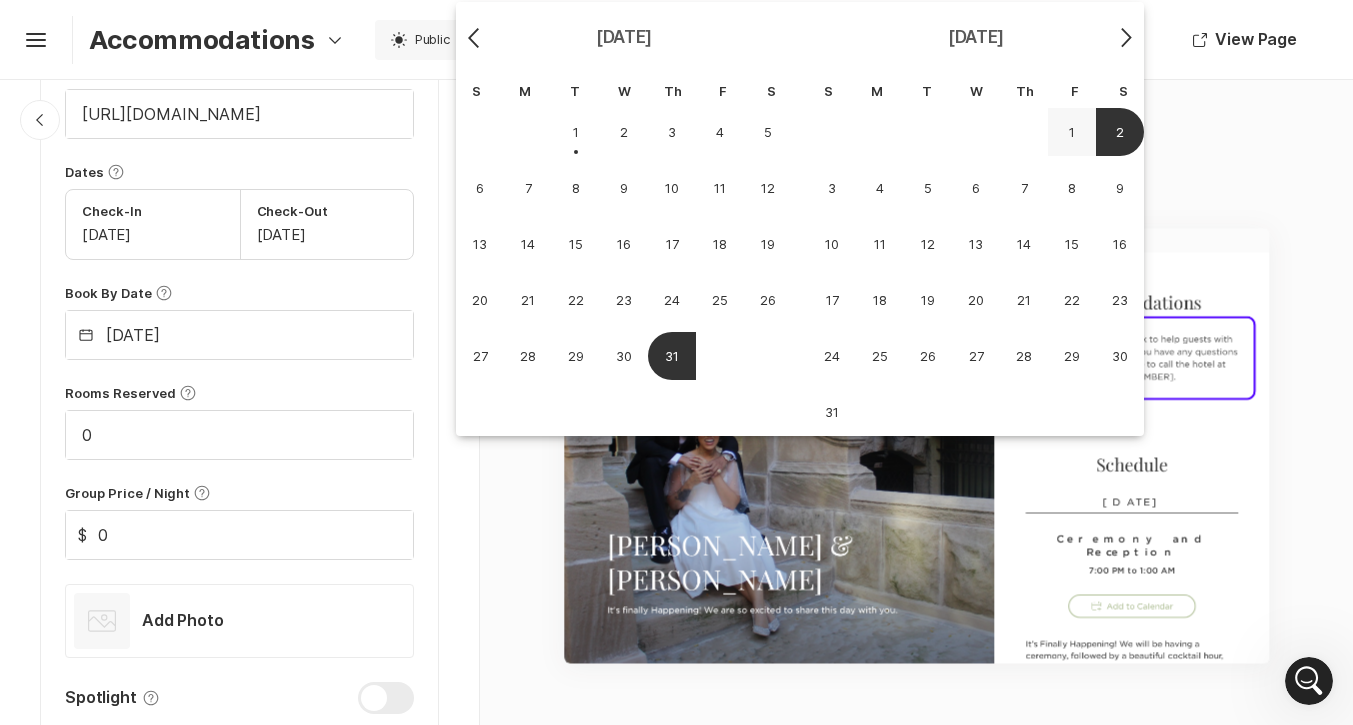 click on "1" at bounding box center (1072, 132) 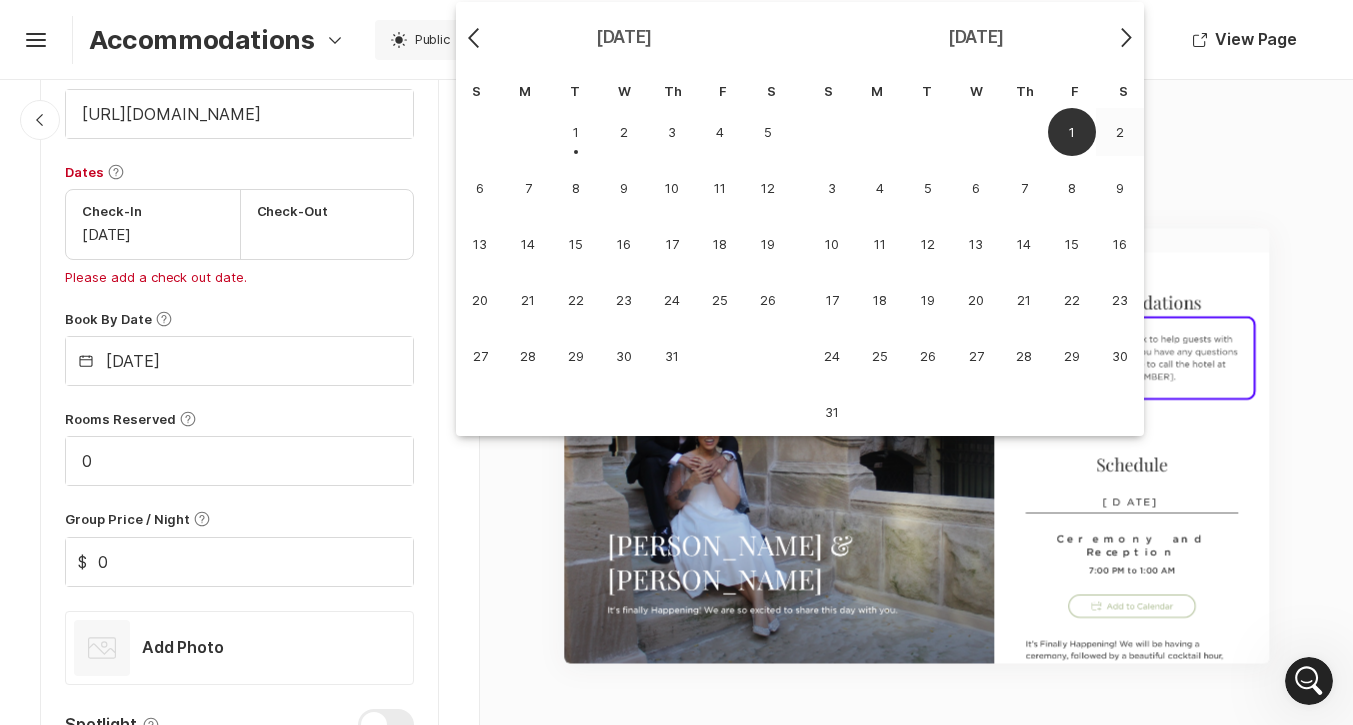 click on "2" at bounding box center [1120, 132] 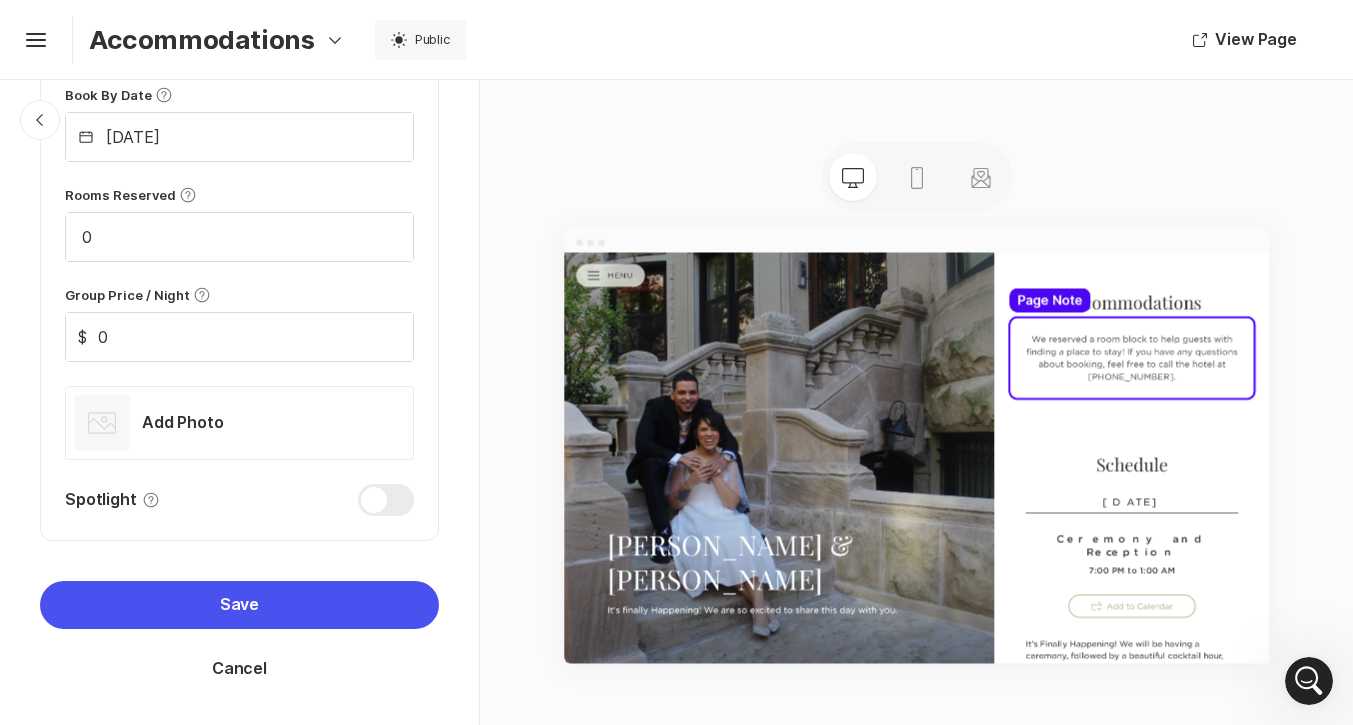 scroll, scrollTop: 1298, scrollLeft: 0, axis: vertical 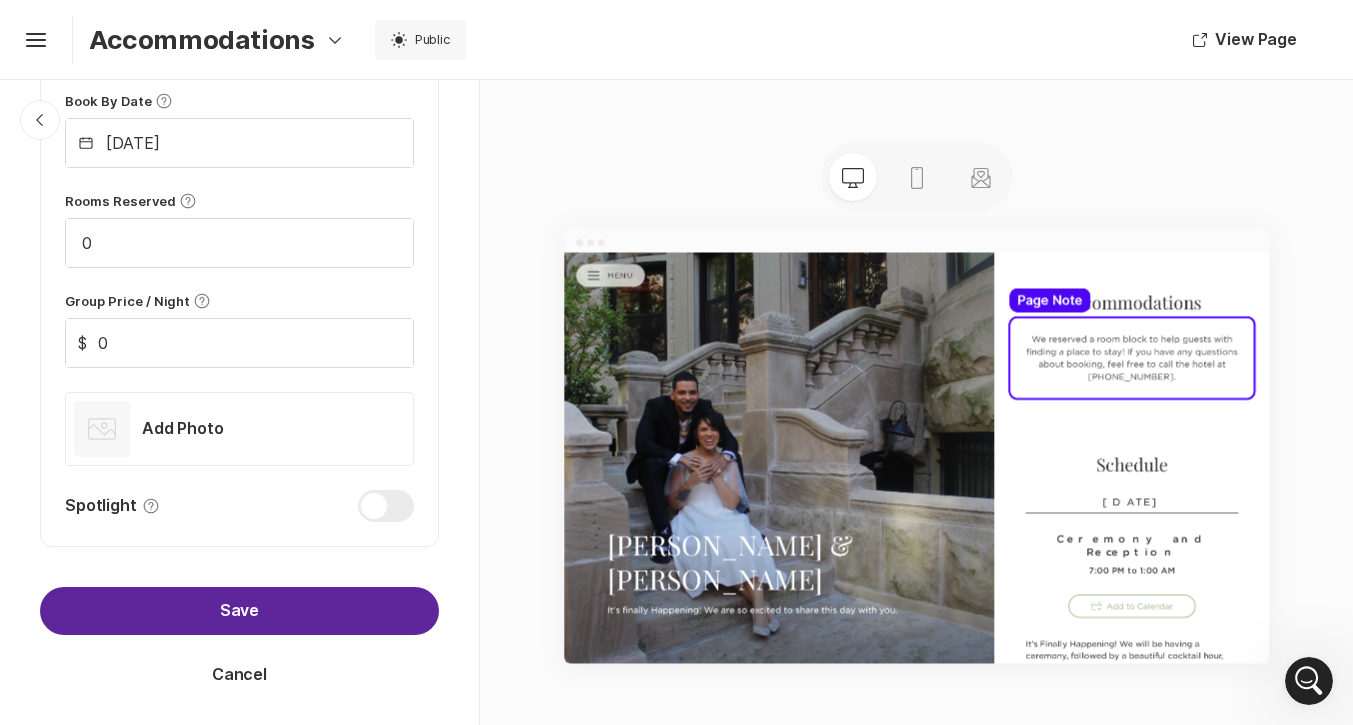 click on "Save" at bounding box center [239, 611] 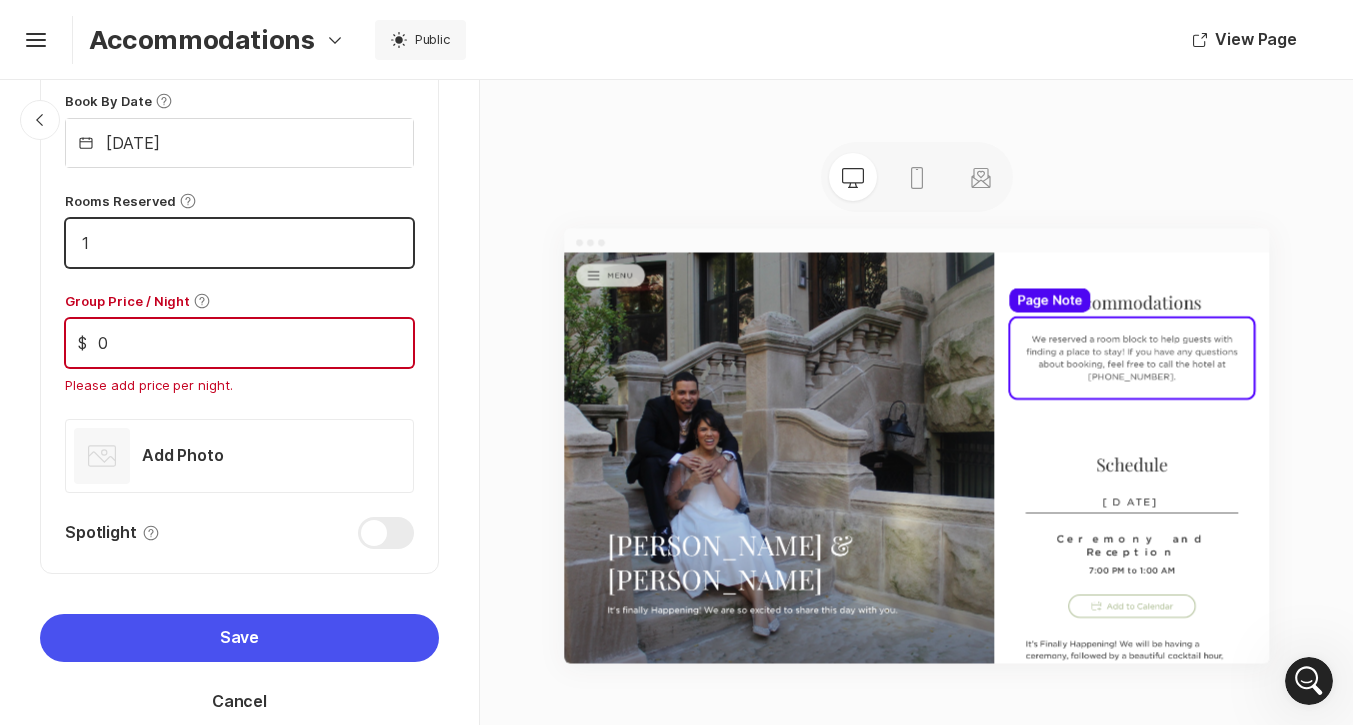 click on "1" at bounding box center [239, 243] 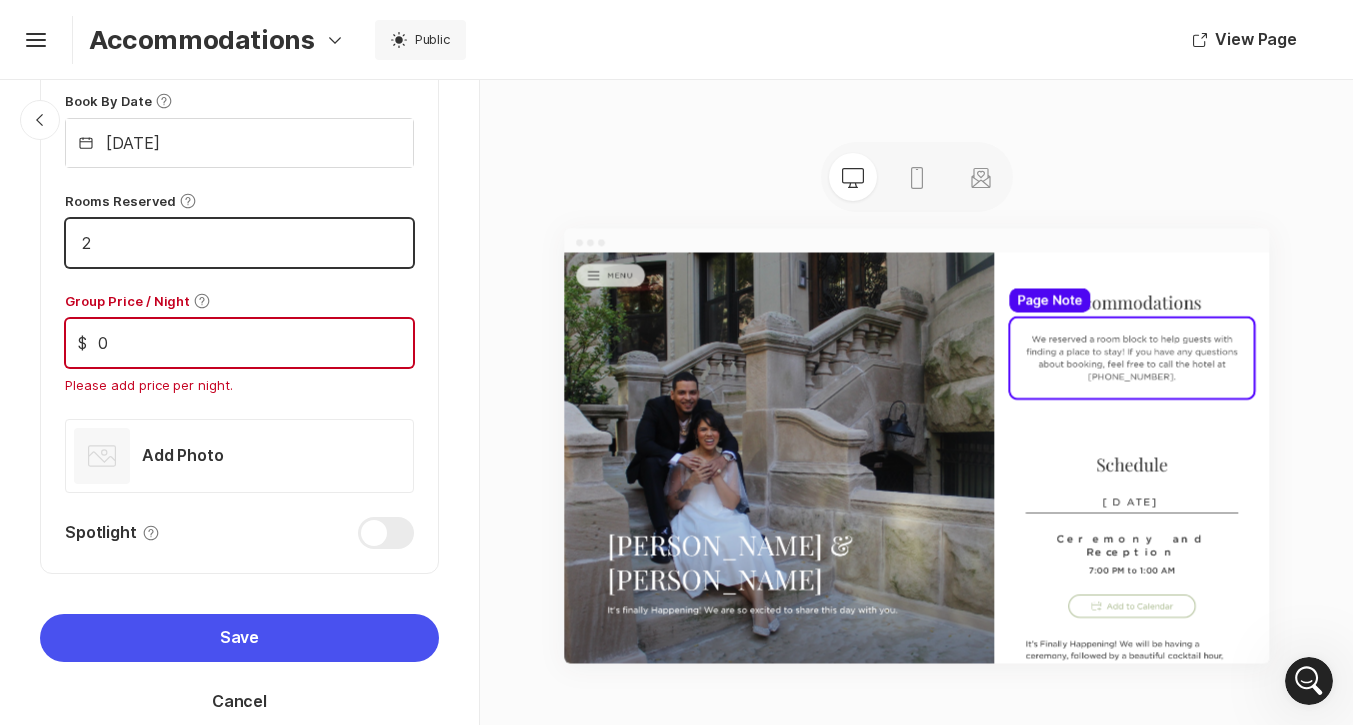 click on "2" at bounding box center (239, 243) 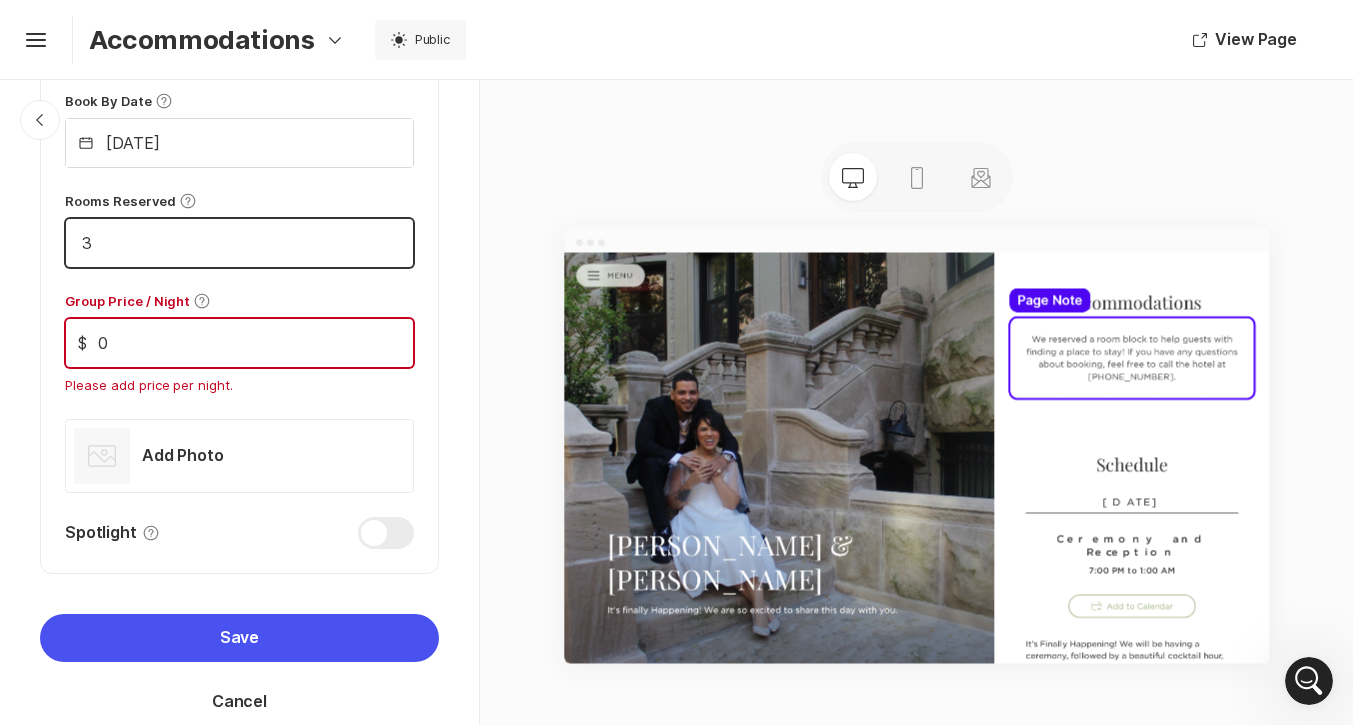 click on "3" at bounding box center (239, 243) 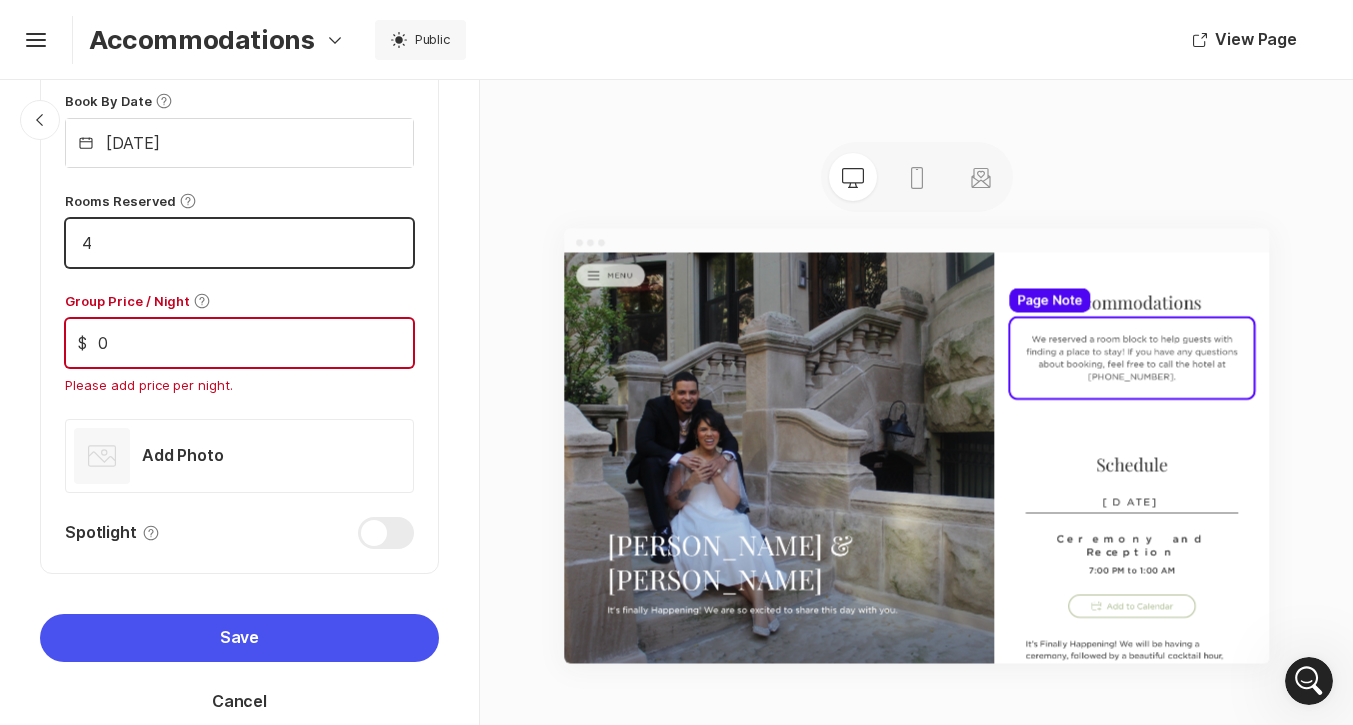 click on "4" at bounding box center [239, 243] 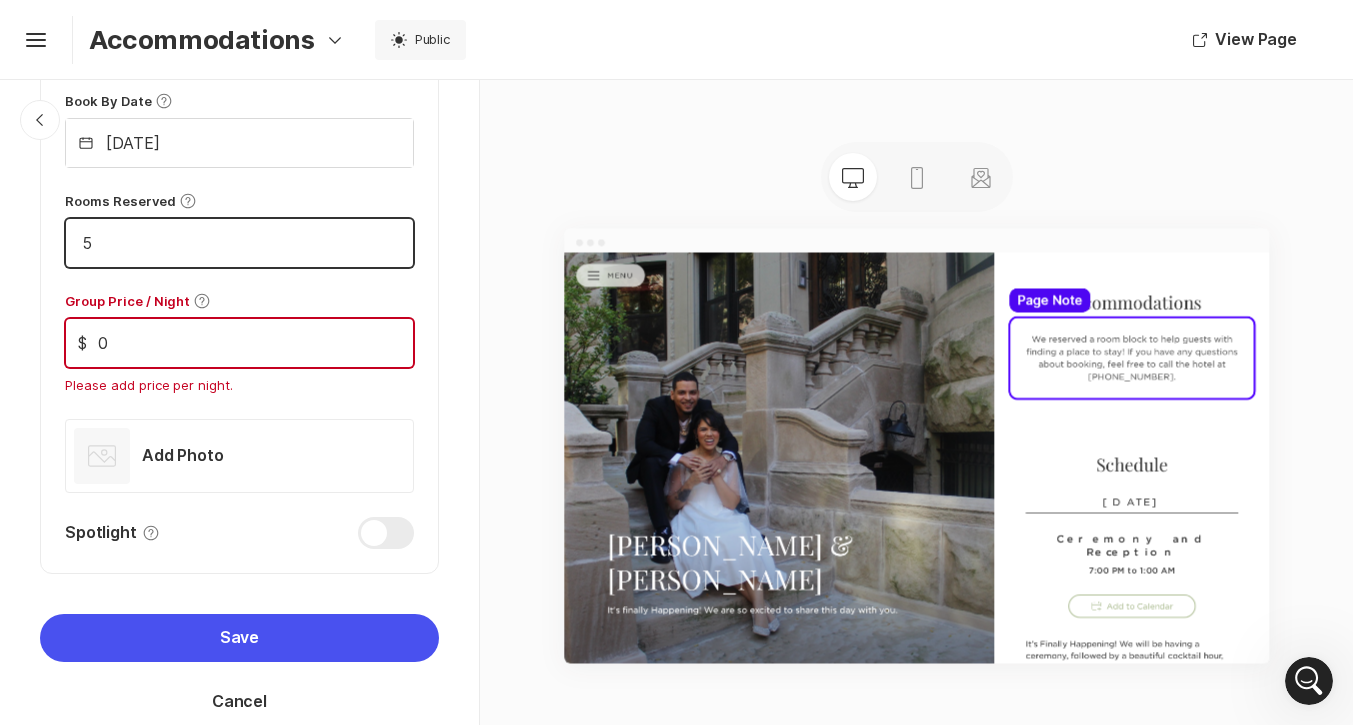 click on "5" at bounding box center [239, 243] 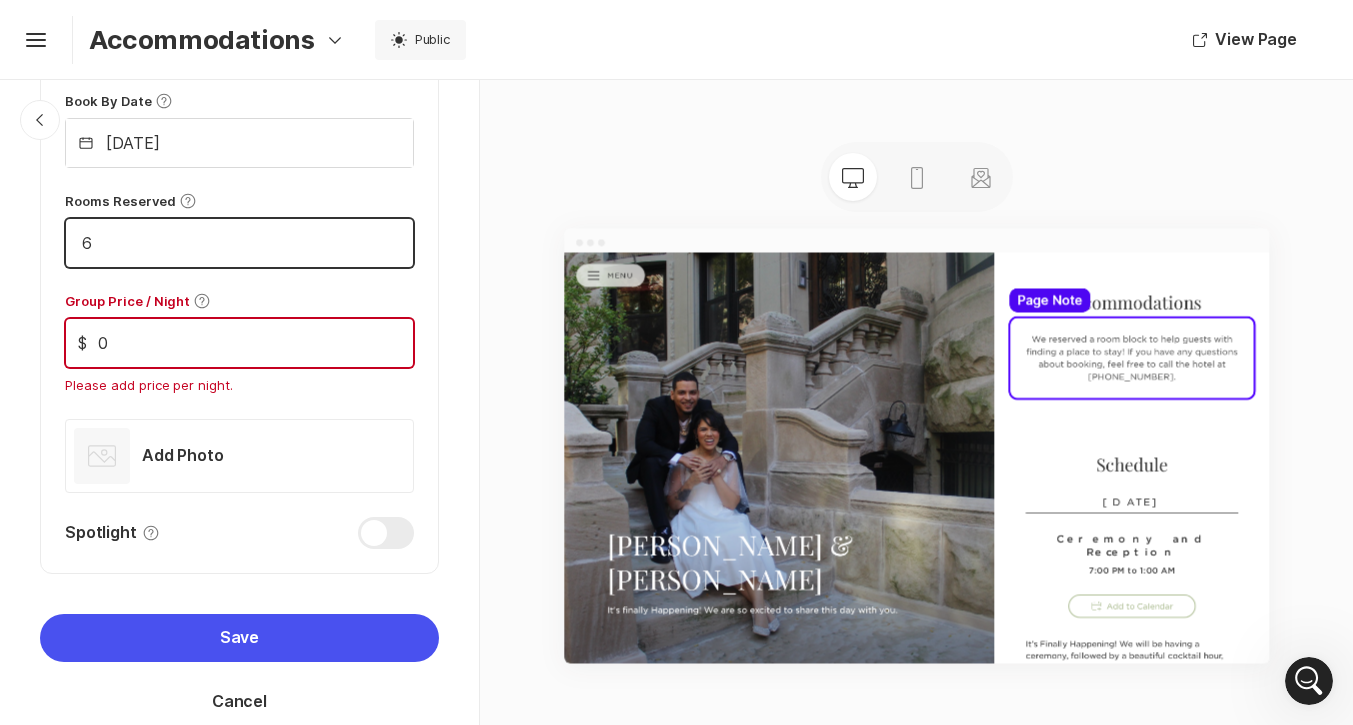 click on "6" at bounding box center (239, 243) 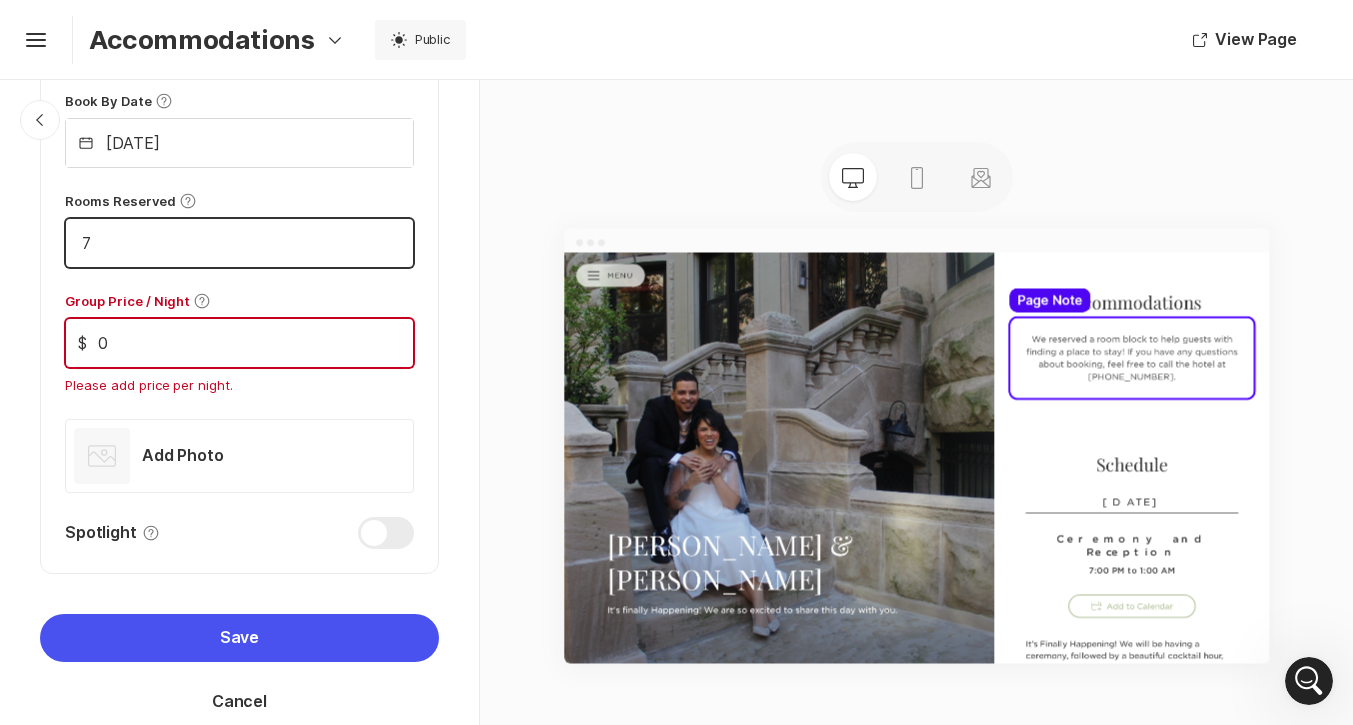 click on "7" at bounding box center [239, 243] 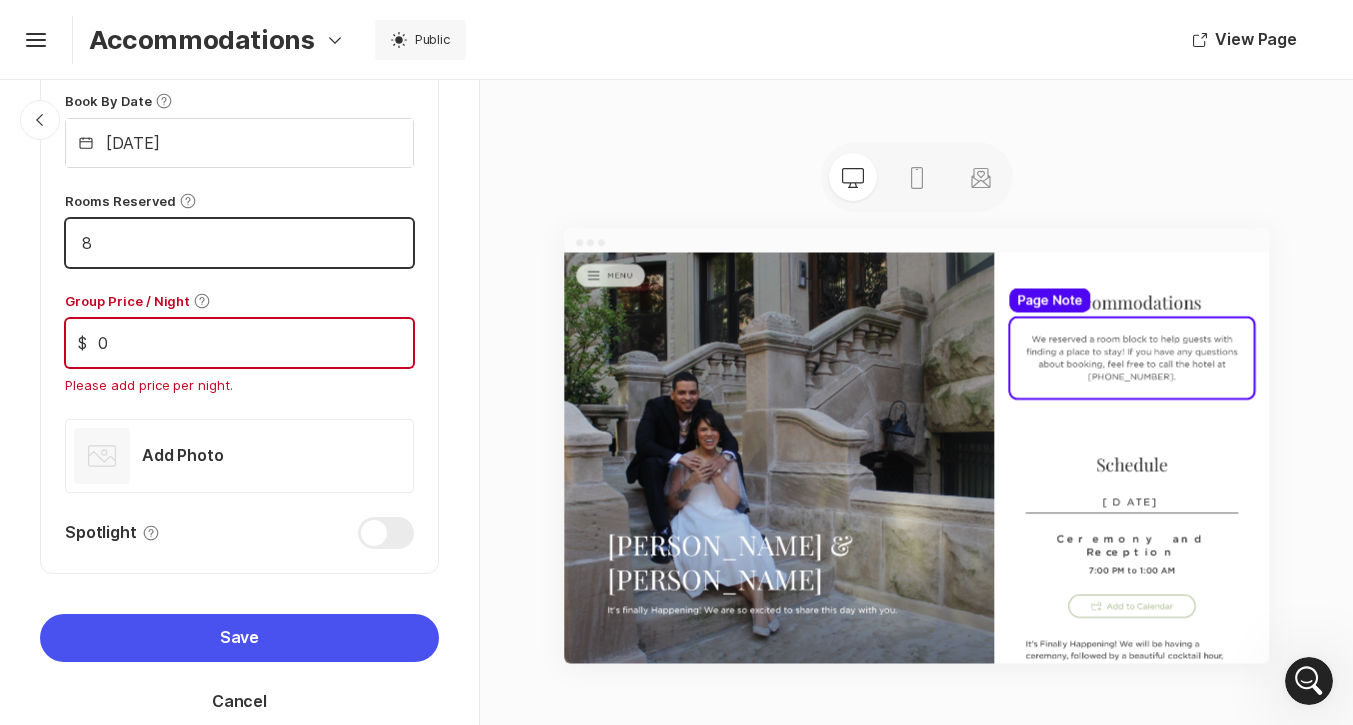 click on "8" at bounding box center [239, 243] 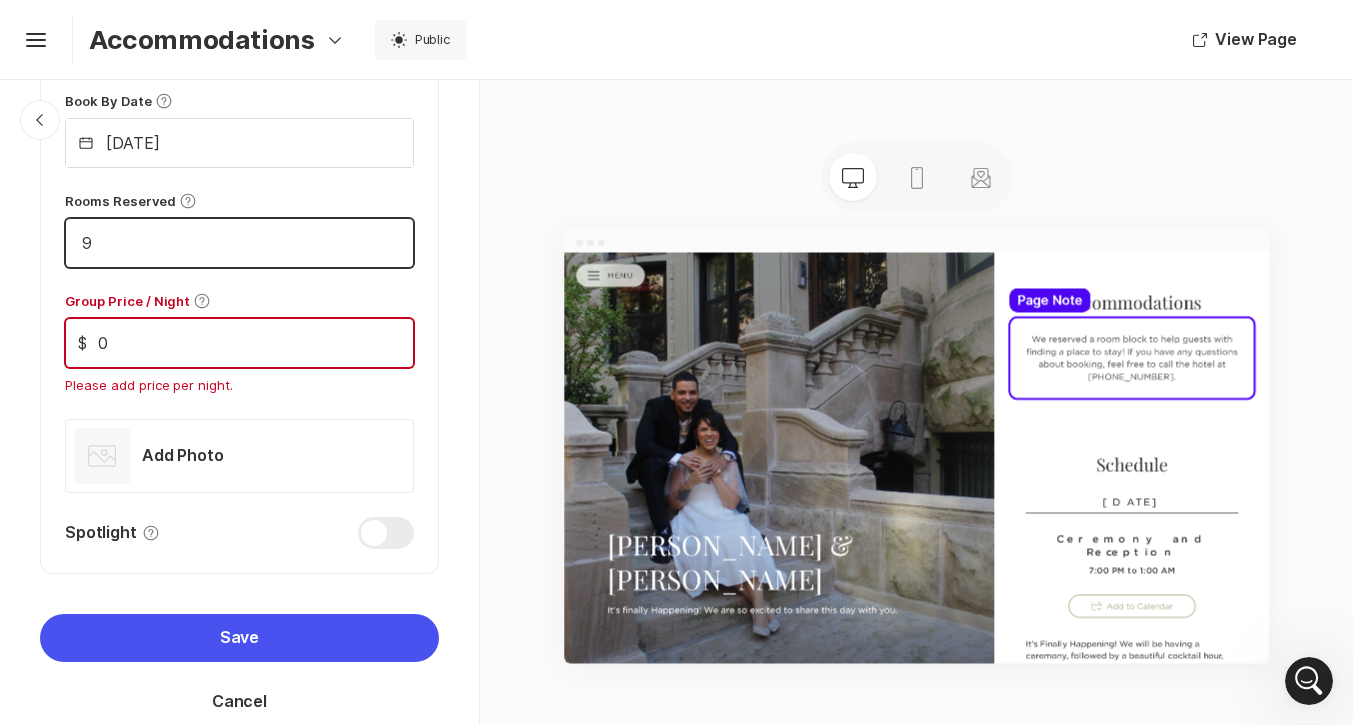 click on "9" at bounding box center [239, 243] 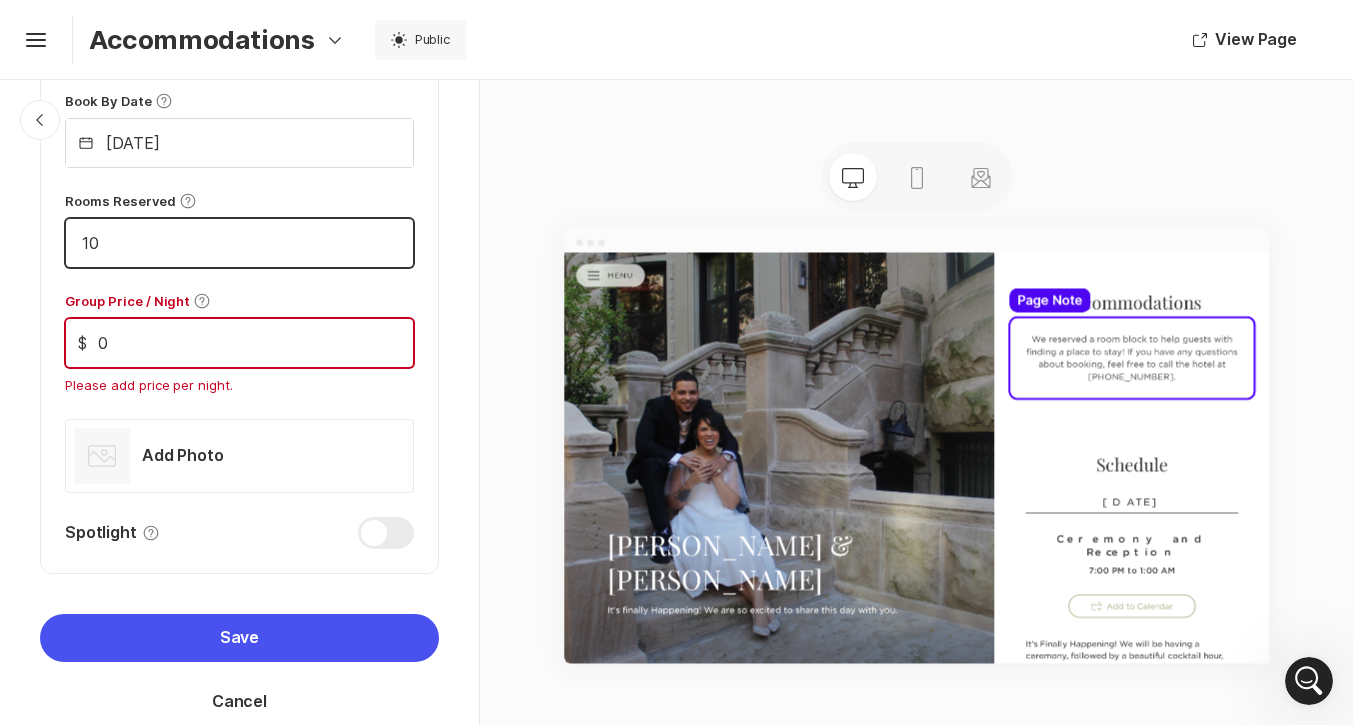 click on "10" at bounding box center [239, 243] 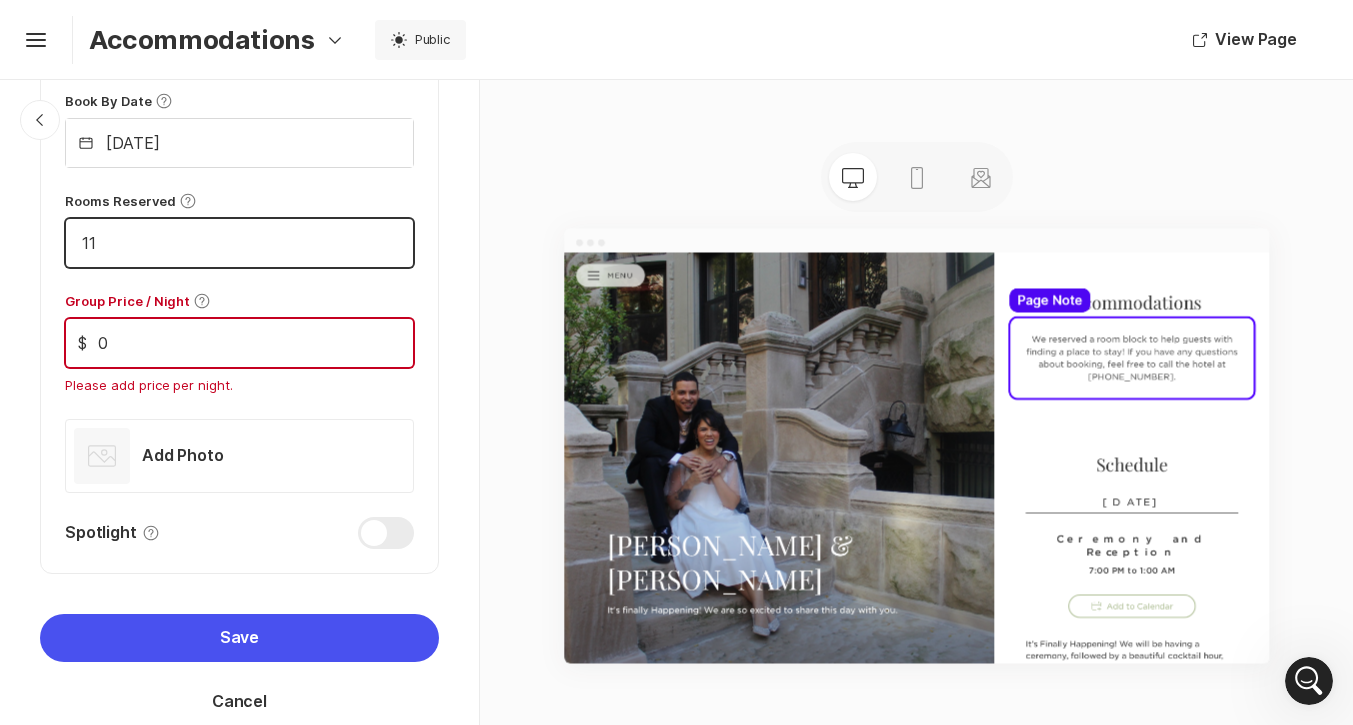 click on "11" at bounding box center [239, 243] 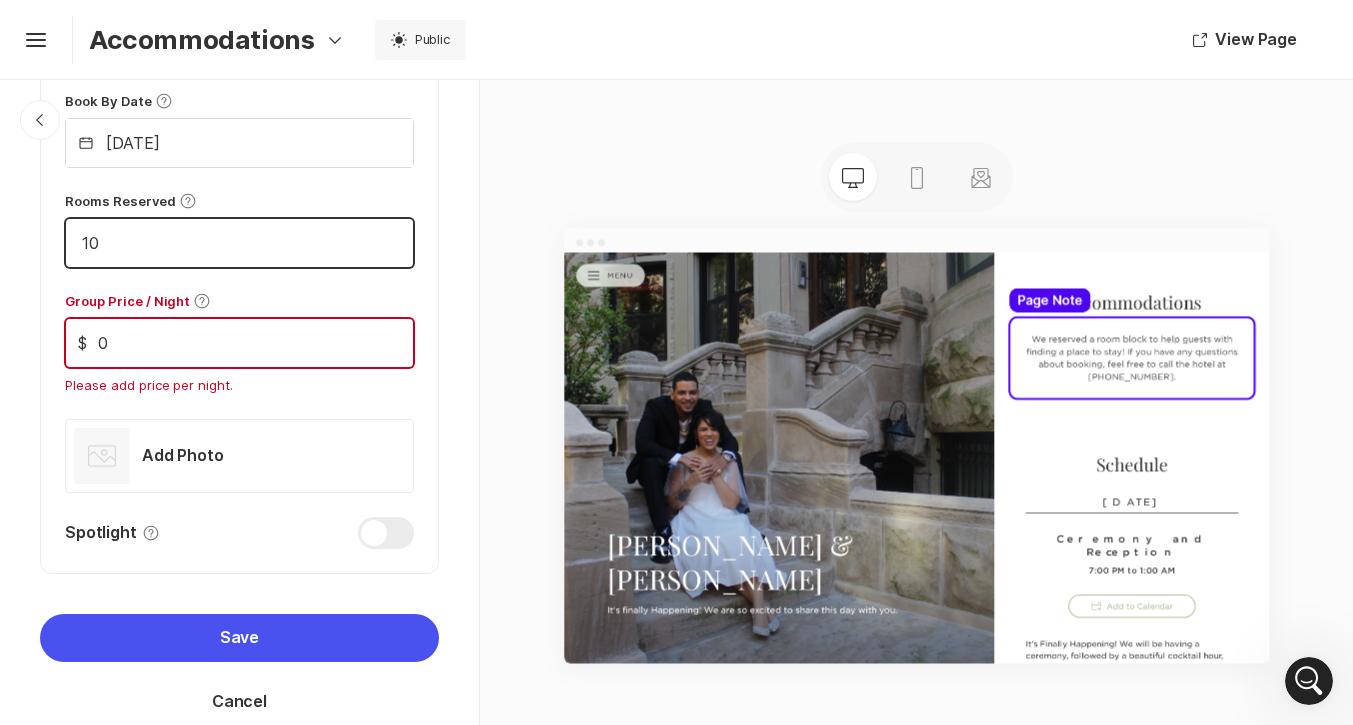 click on "10" at bounding box center [239, 243] 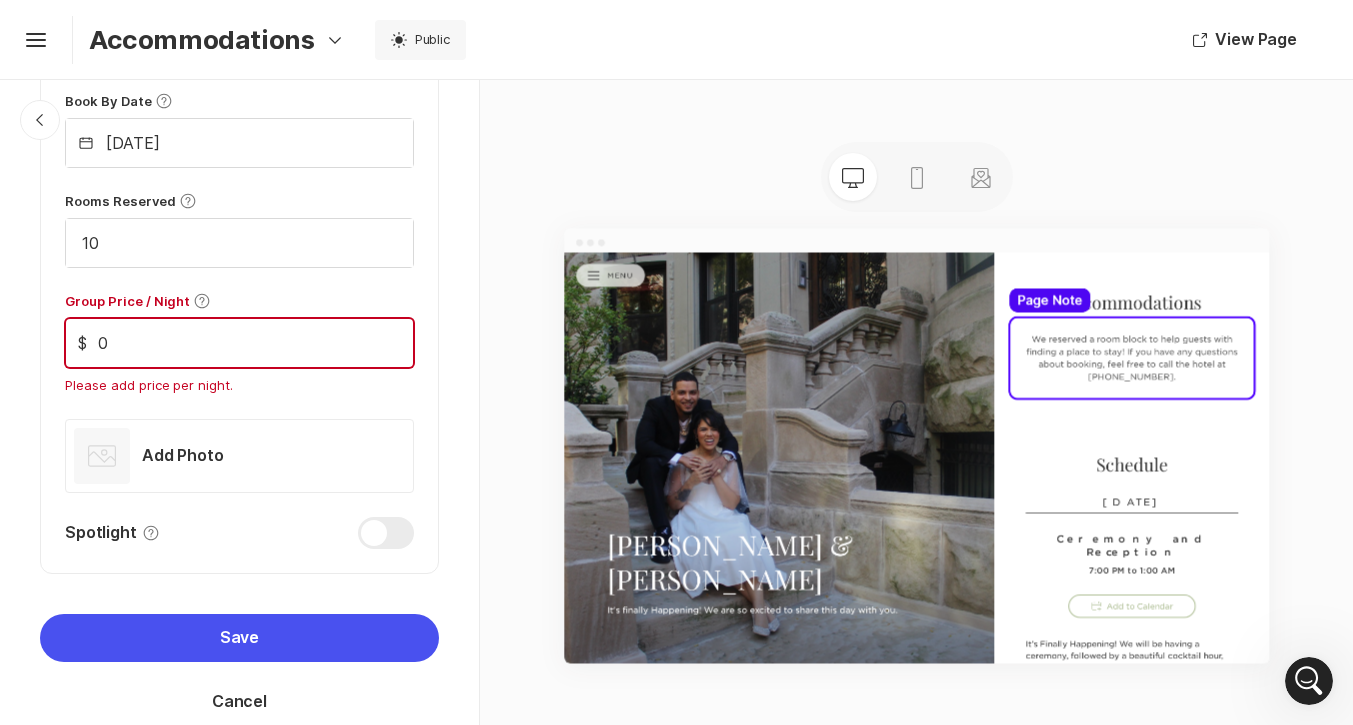 click on "0" at bounding box center (239, 343) 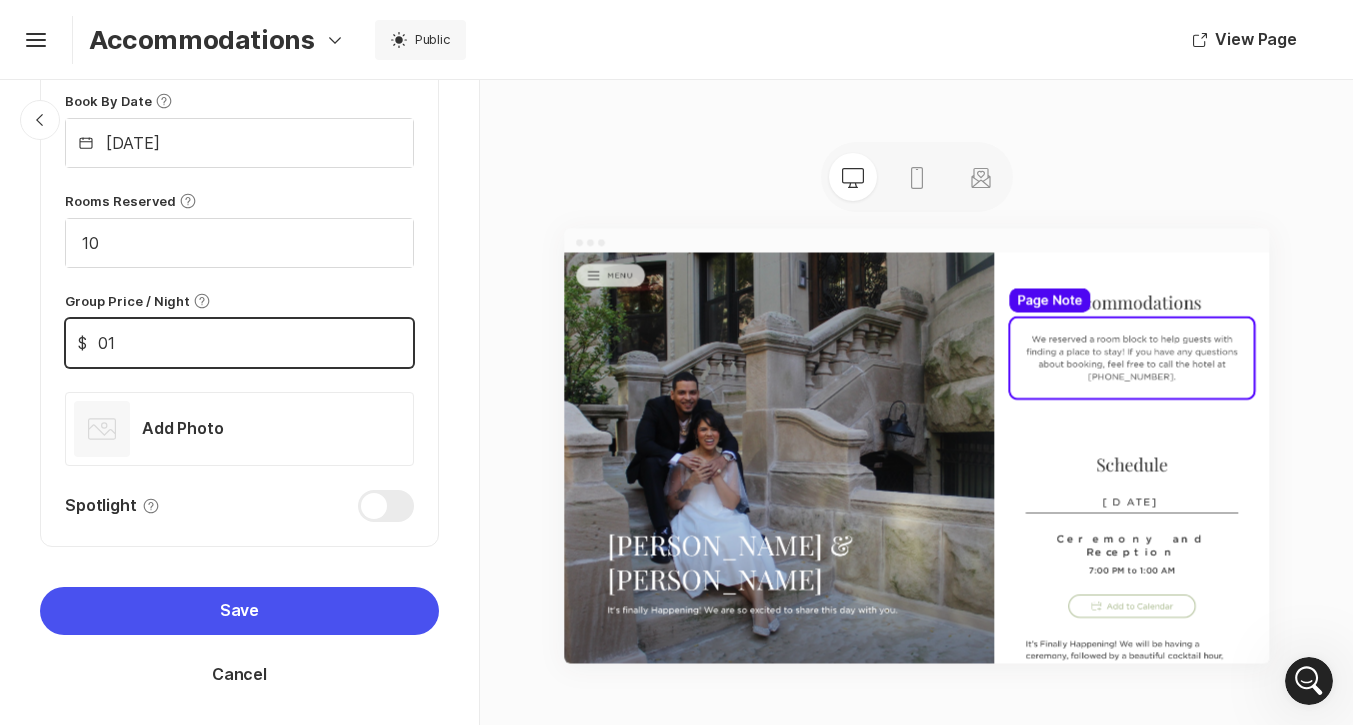 type on "0" 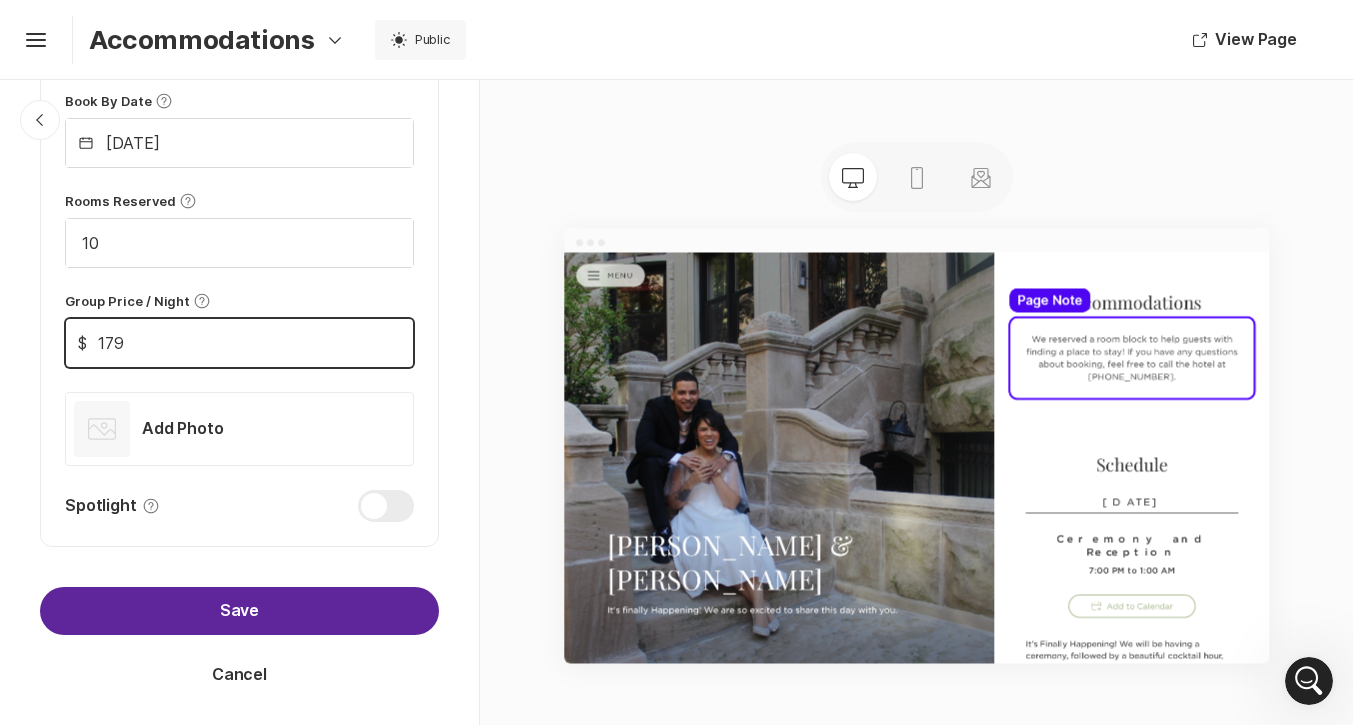 type on "179" 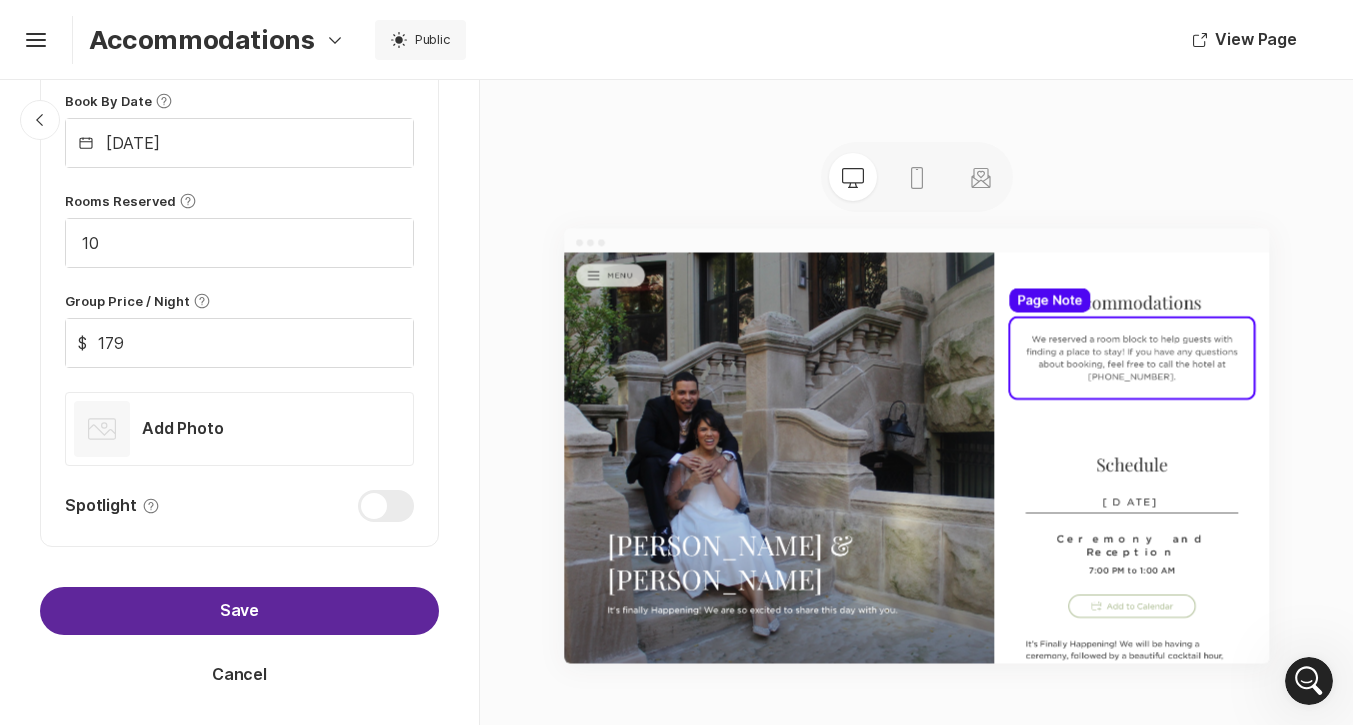 click on "Save" at bounding box center [239, 611] 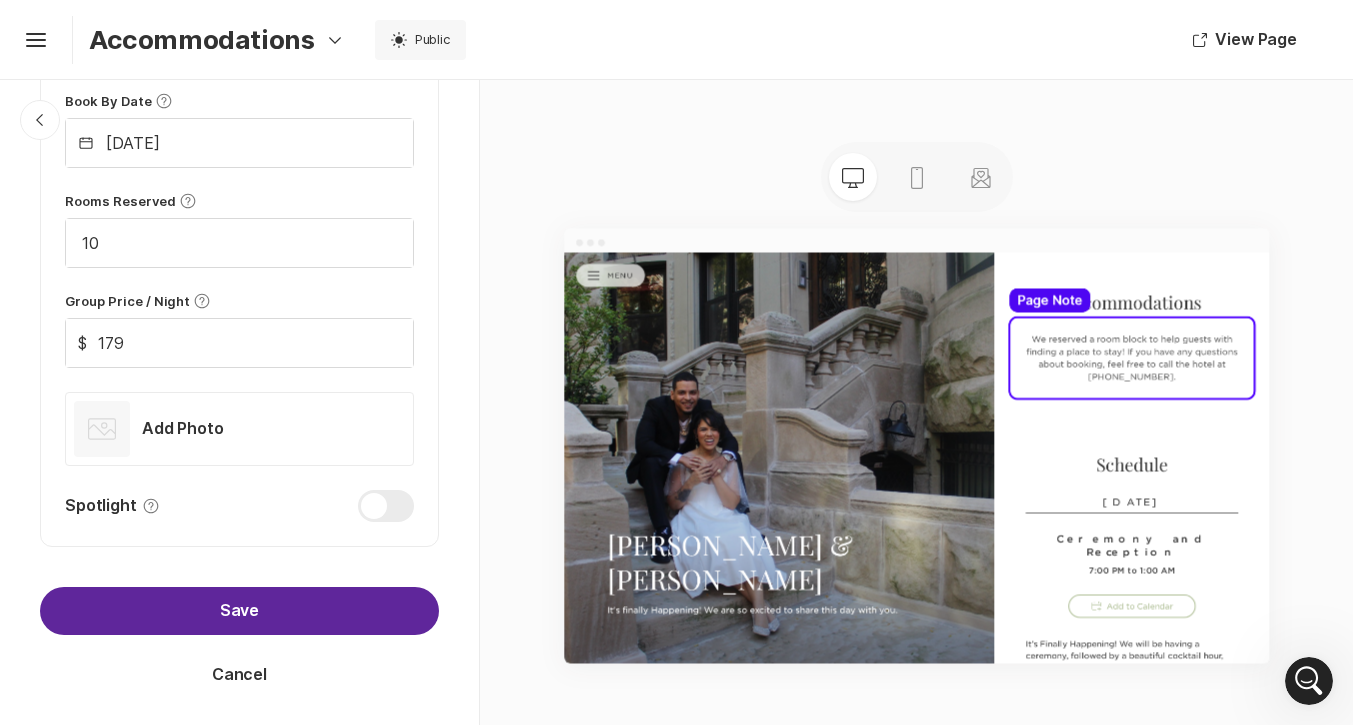 click on "Save" at bounding box center [239, 611] 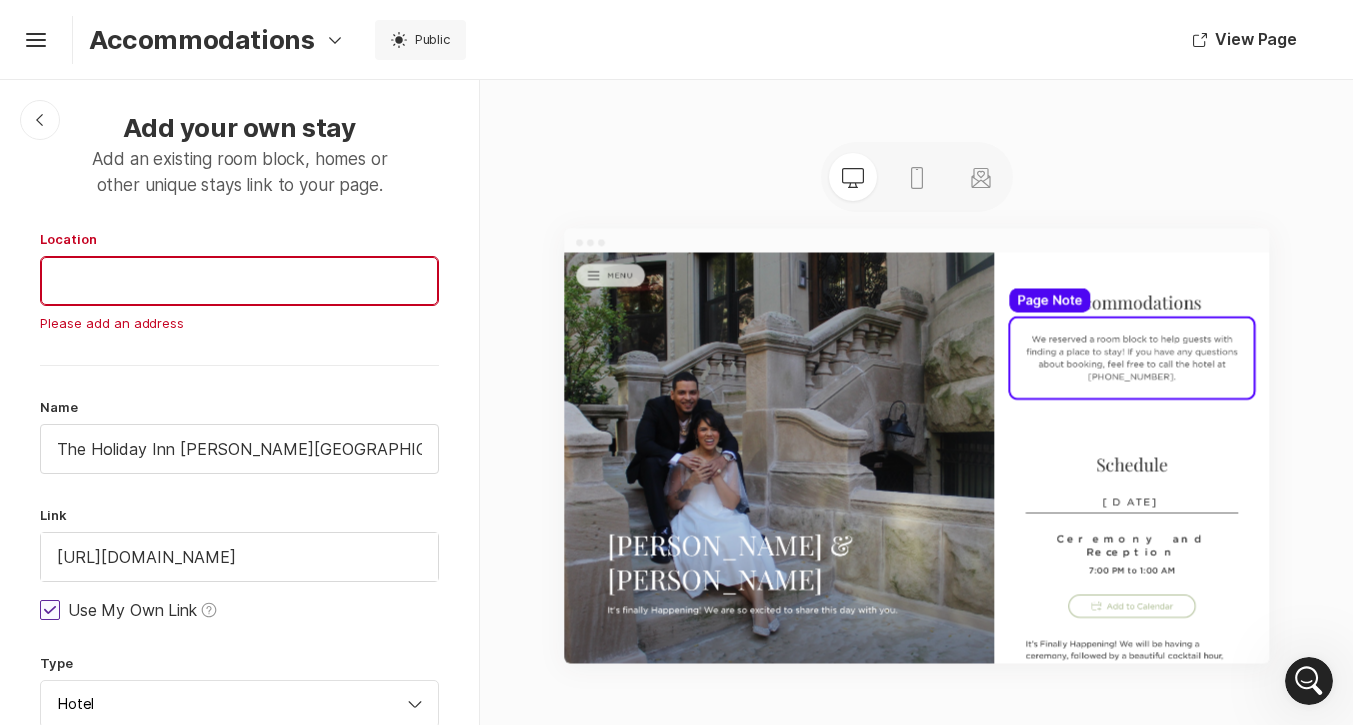 scroll, scrollTop: 0, scrollLeft: 0, axis: both 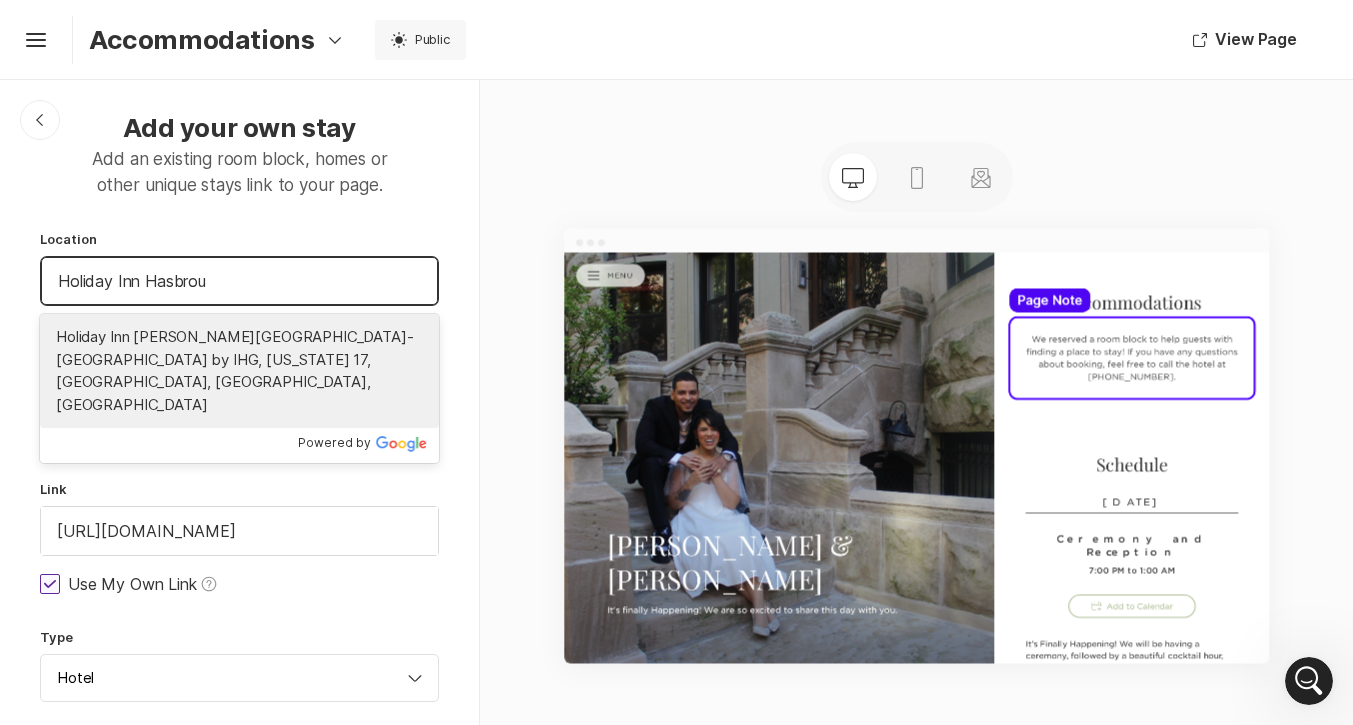click on "Holiday Inn [PERSON_NAME][GEOGRAPHIC_DATA]-[GEOGRAPHIC_DATA] by IHG, [US_STATE] 17, [GEOGRAPHIC_DATA], [GEOGRAPHIC_DATA], [GEOGRAPHIC_DATA]" at bounding box center [239, 371] 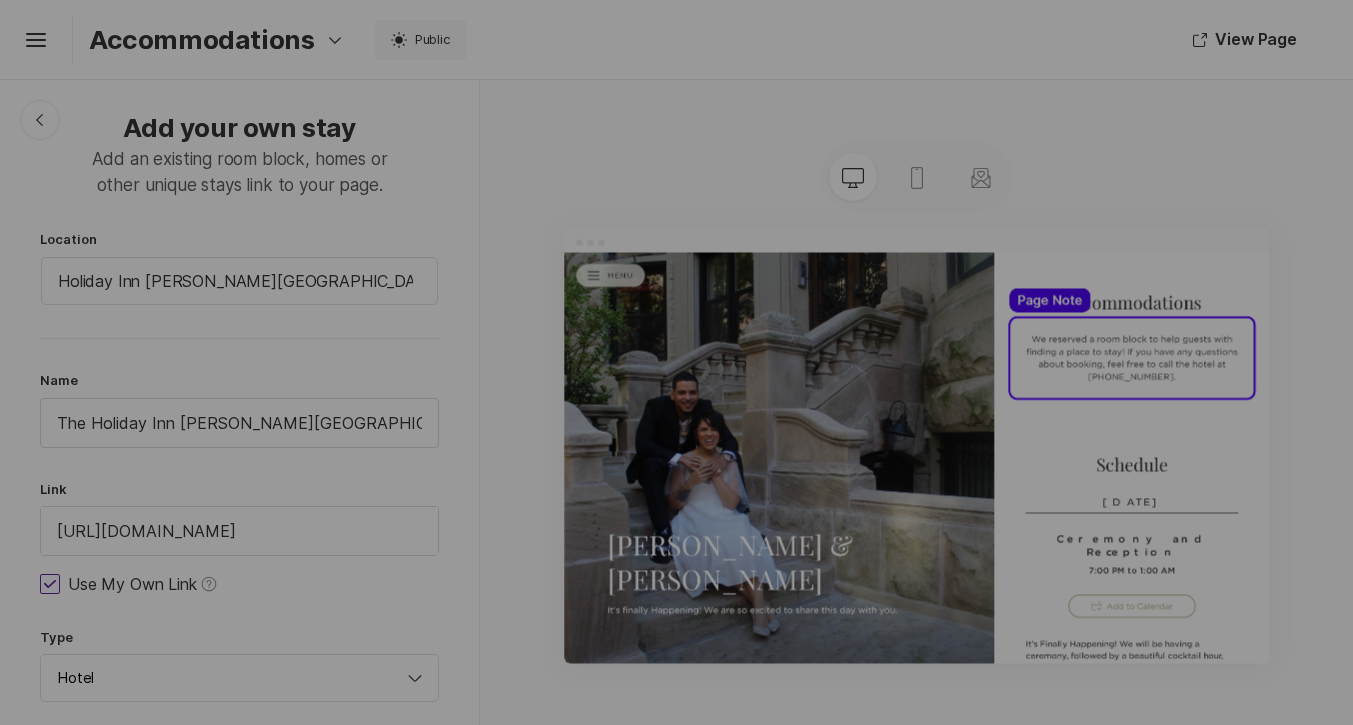 type on "Holiday Inn [PERSON_NAME][GEOGRAPHIC_DATA]-[GEOGRAPHIC_DATA] by IHG, [US_STATE] 17, [GEOGRAPHIC_DATA], [GEOGRAPHIC_DATA], [GEOGRAPHIC_DATA]" 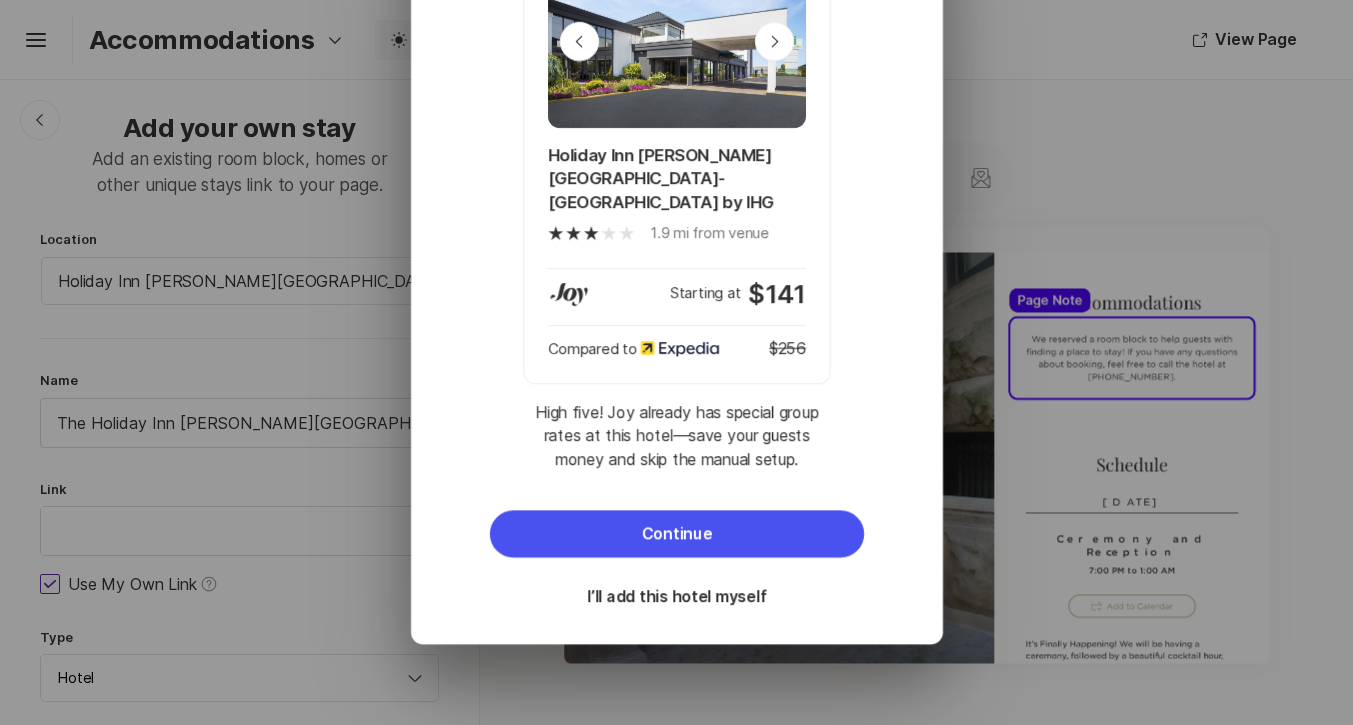scroll, scrollTop: 145, scrollLeft: 0, axis: vertical 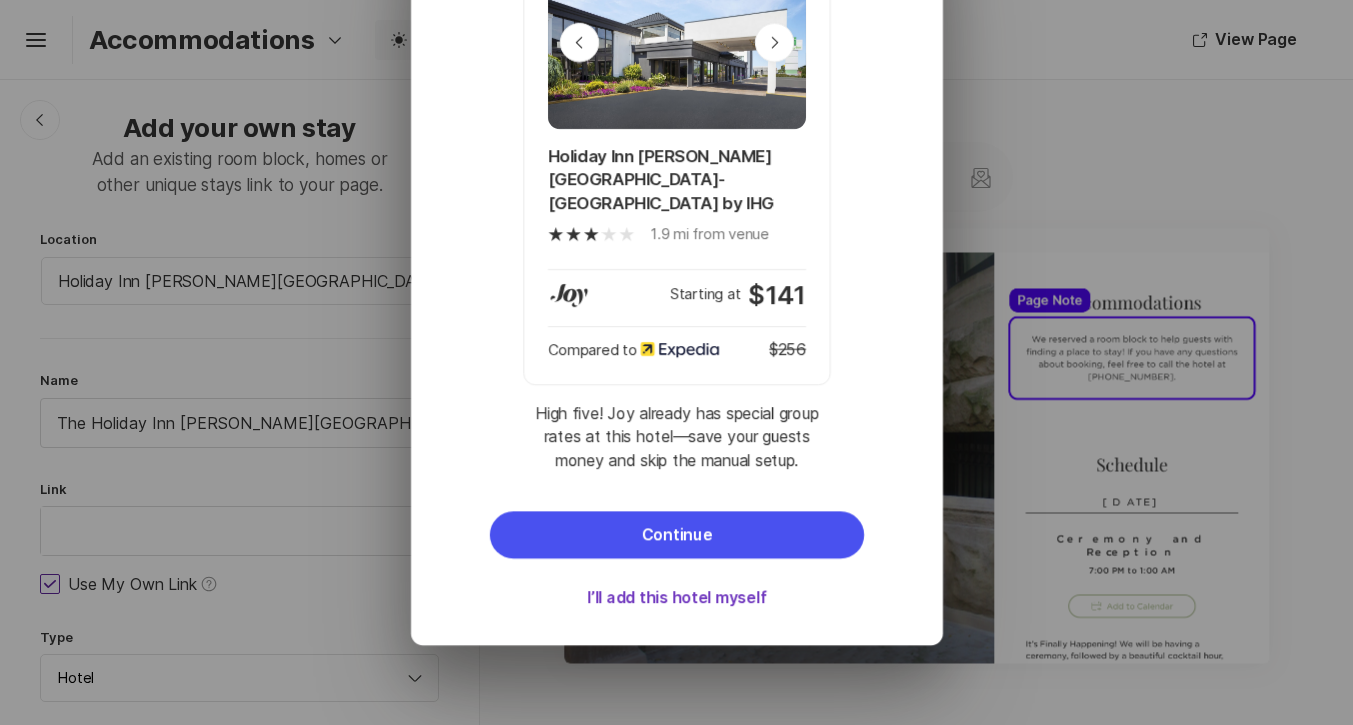 click on "I’ll add this hotel myself" at bounding box center (676, 598) 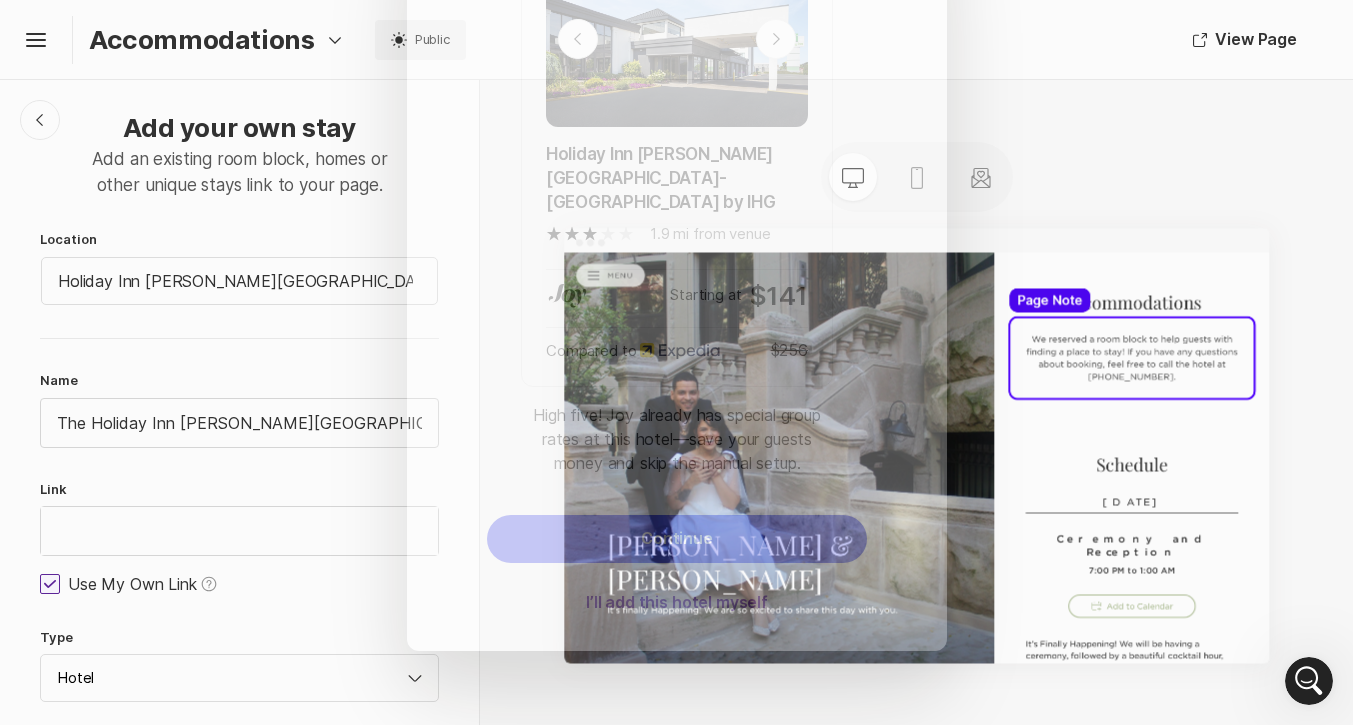 scroll, scrollTop: 0, scrollLeft: 0, axis: both 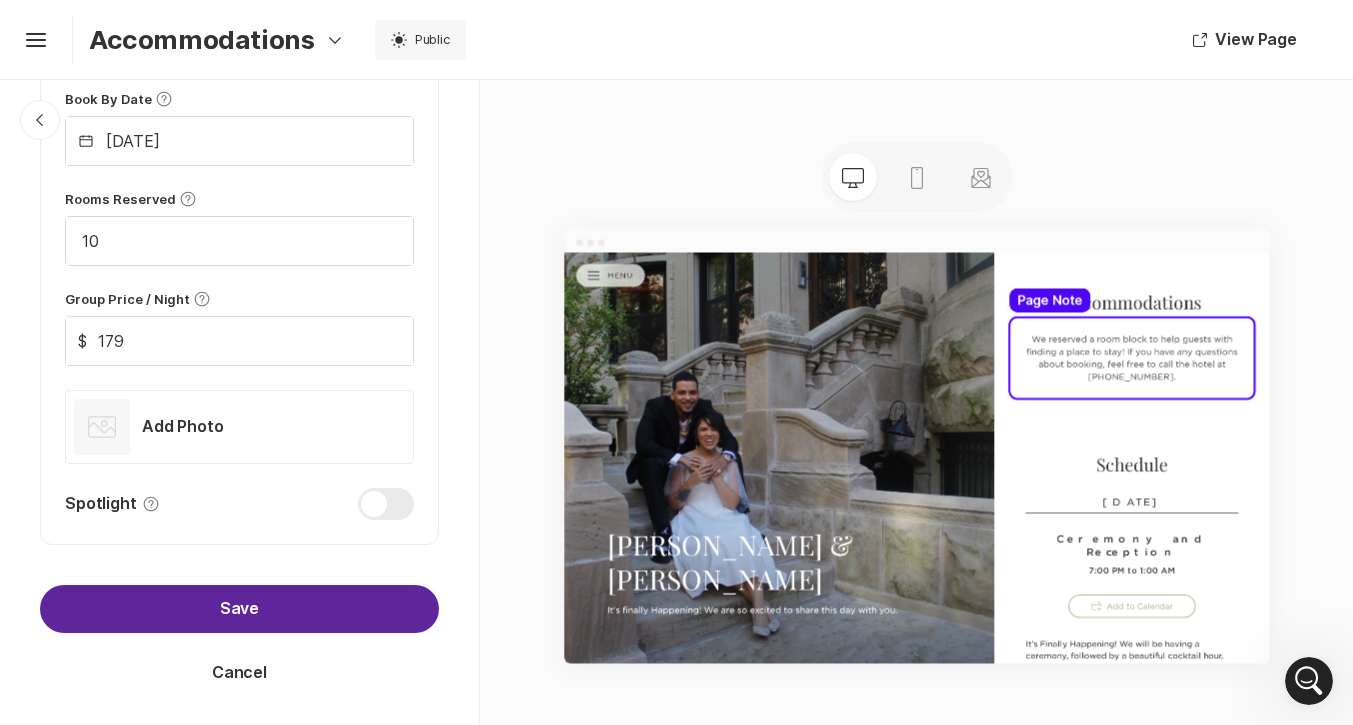 click on "Save" at bounding box center [239, 609] 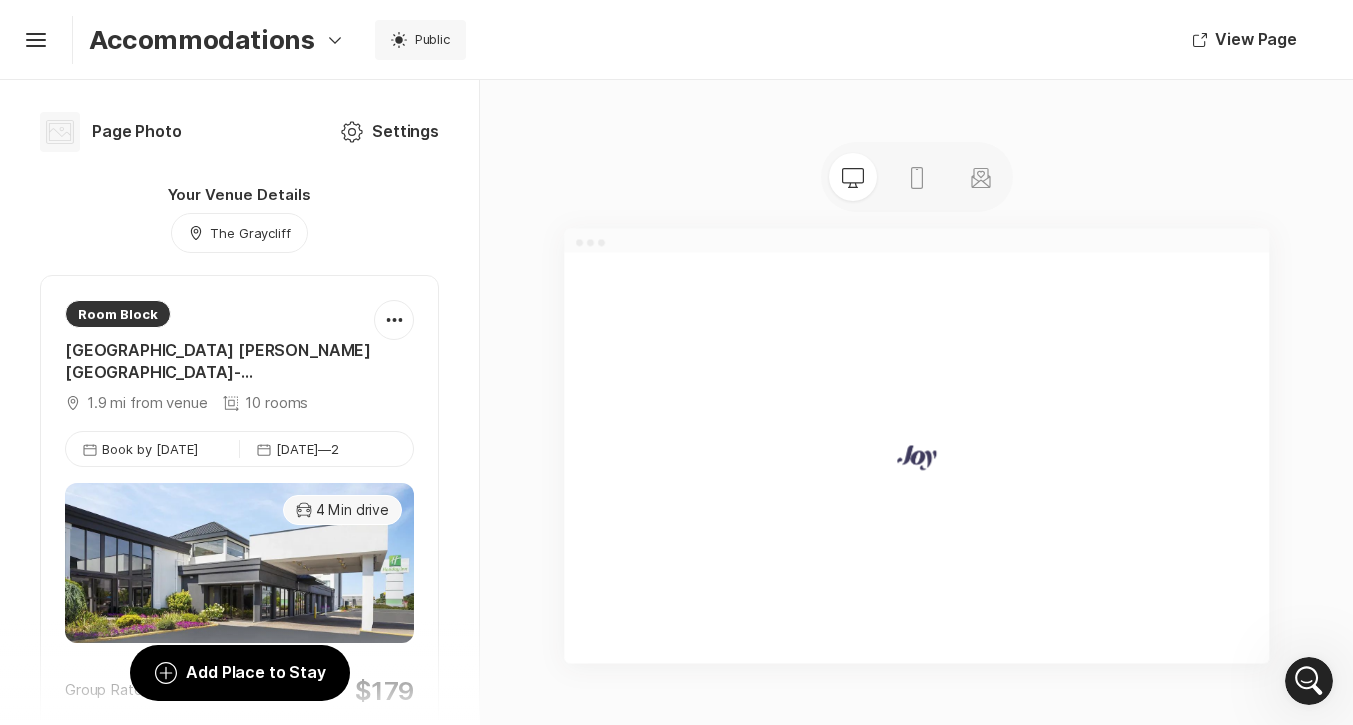 scroll, scrollTop: 3901, scrollLeft: 0, axis: vertical 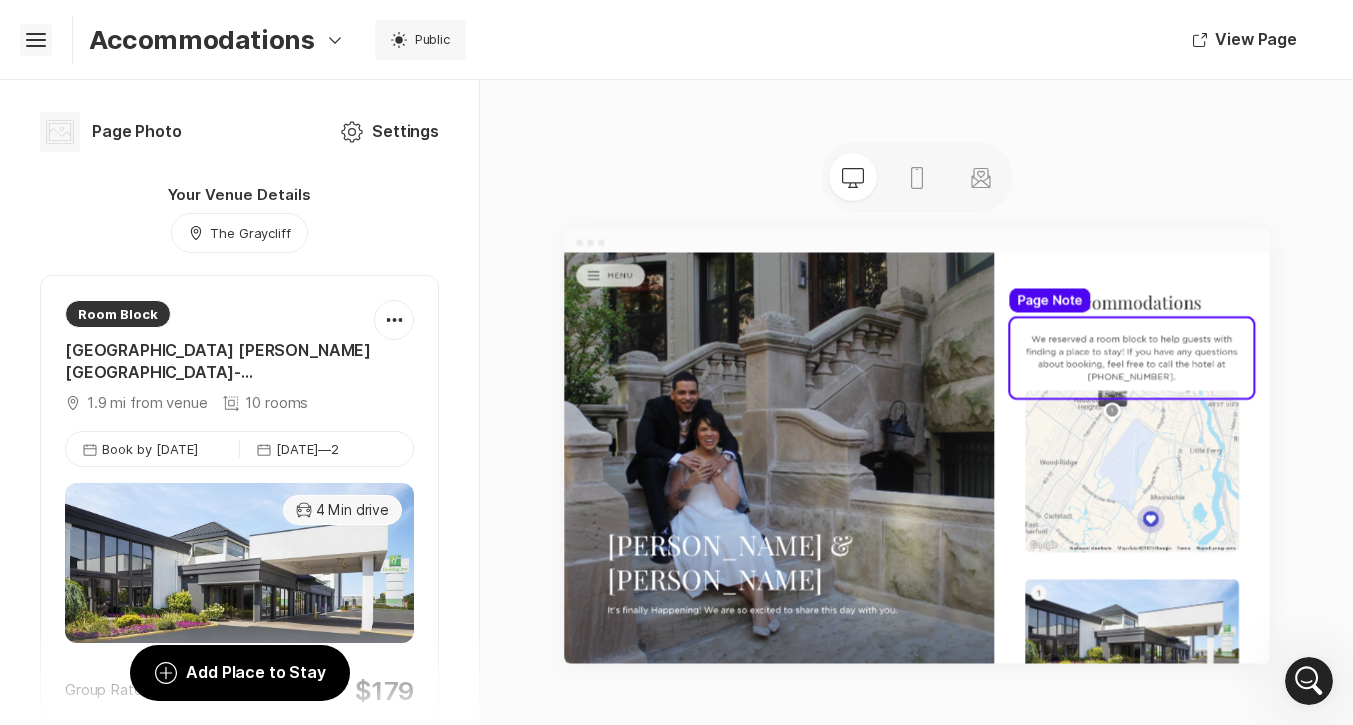 click on "Hamburger" 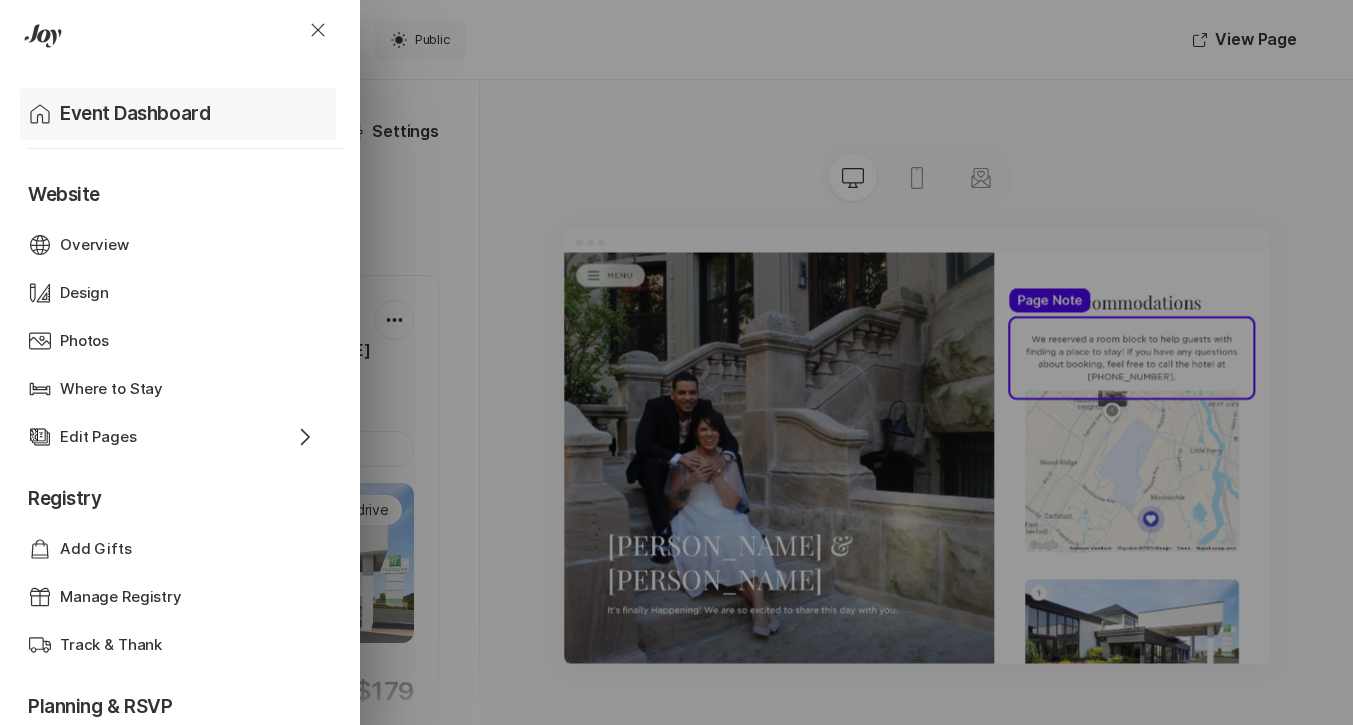 click on "Home Event Dashboard" at bounding box center (182, 114) 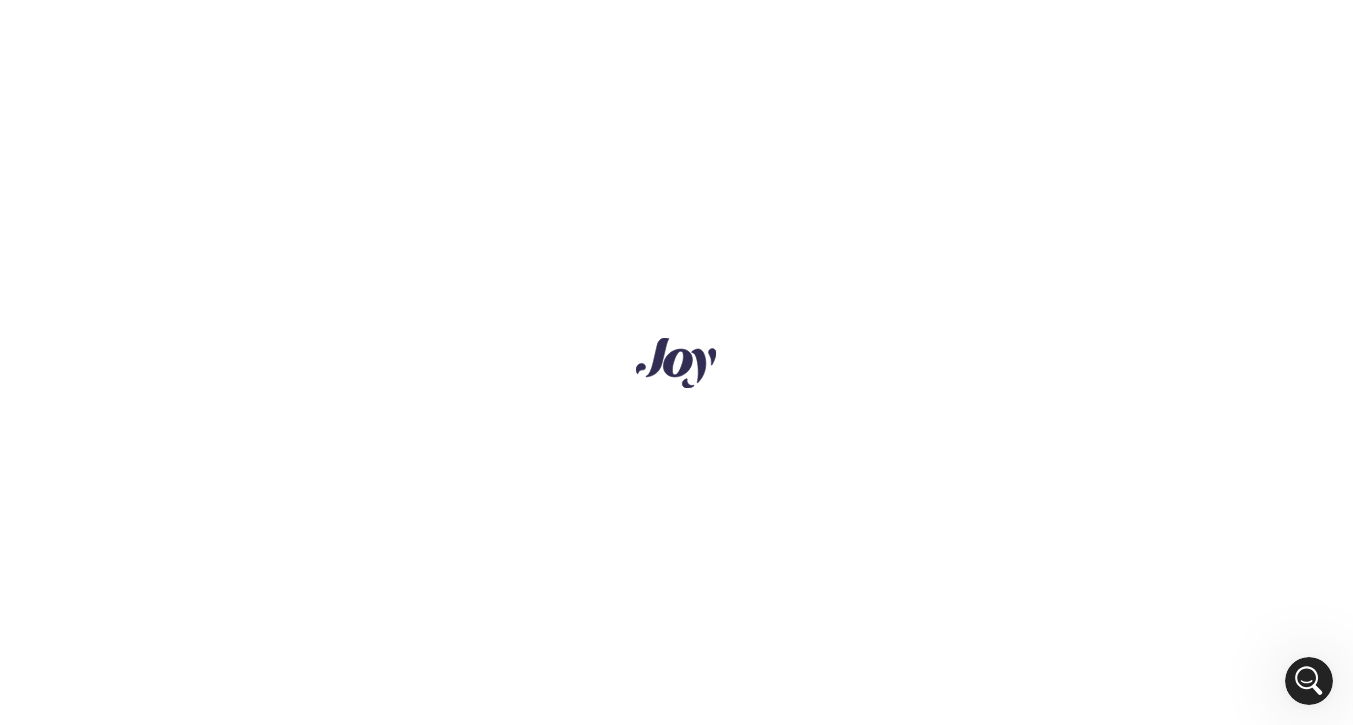scroll, scrollTop: 0, scrollLeft: 0, axis: both 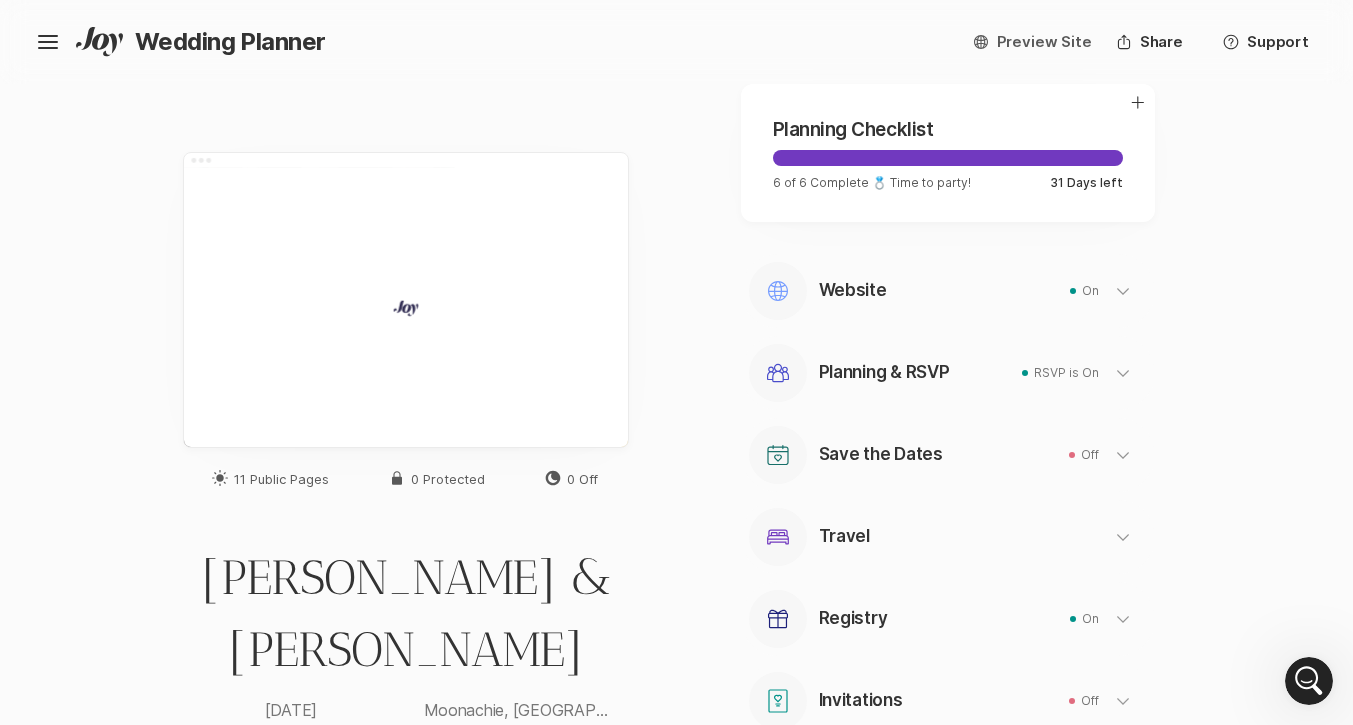 click on "Web Globe Preview Site" at bounding box center [1032, 42] 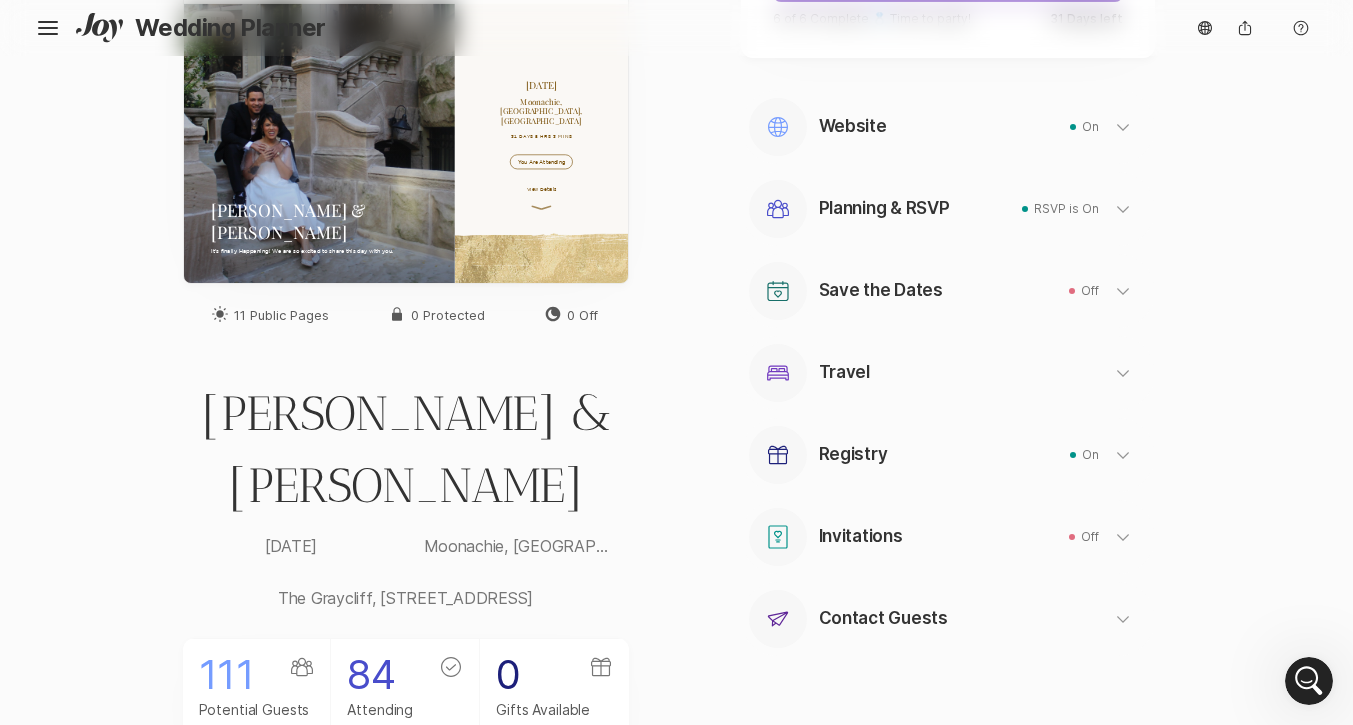 scroll, scrollTop: 163, scrollLeft: 0, axis: vertical 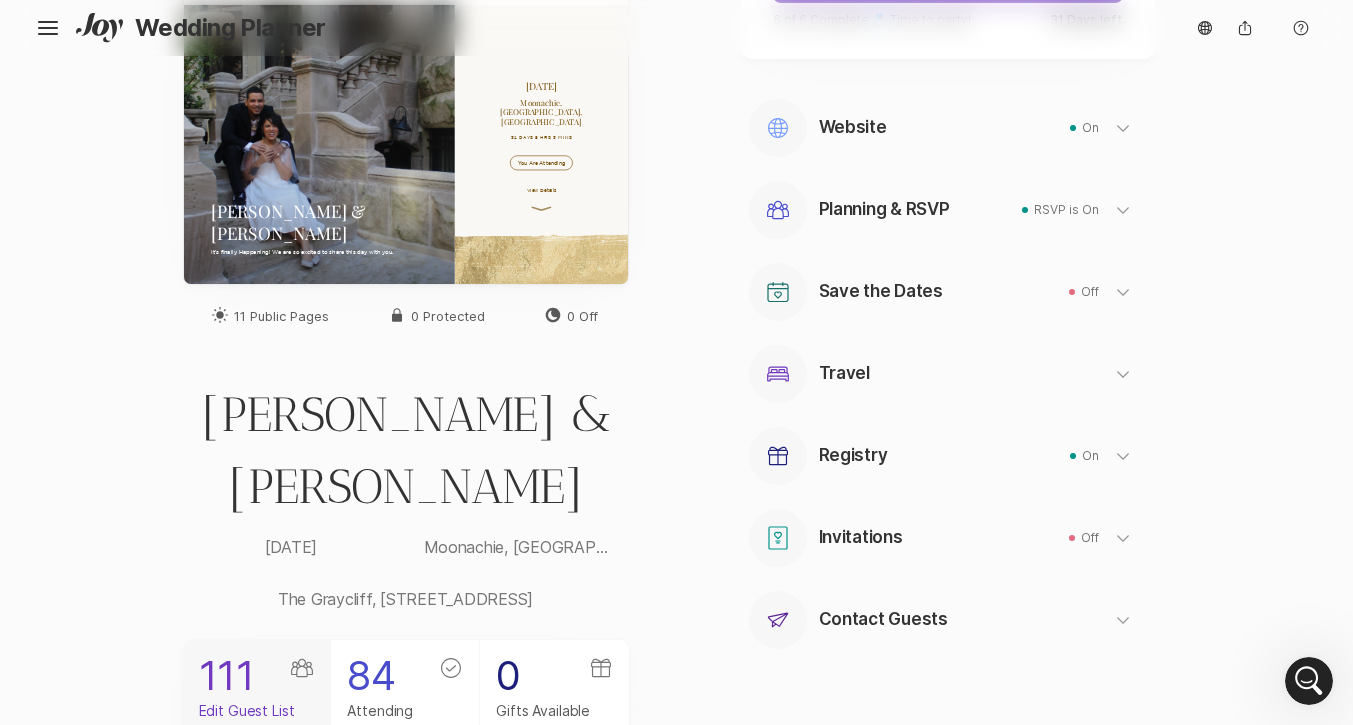 click on "111" at bounding box center (227, 676) 